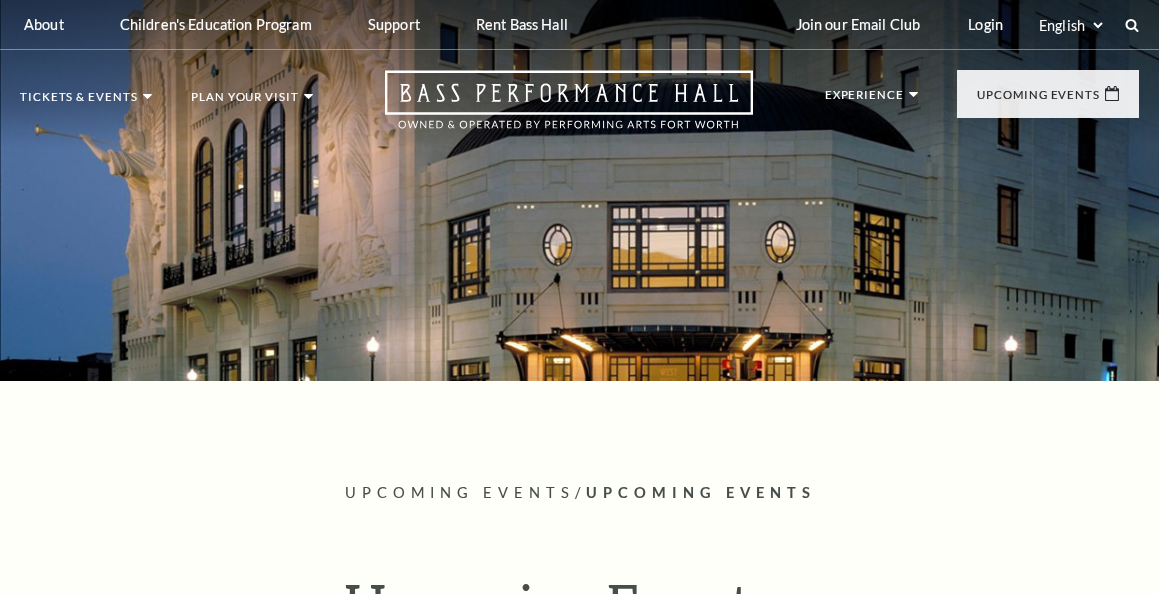 scroll, scrollTop: 501, scrollLeft: 0, axis: vertical 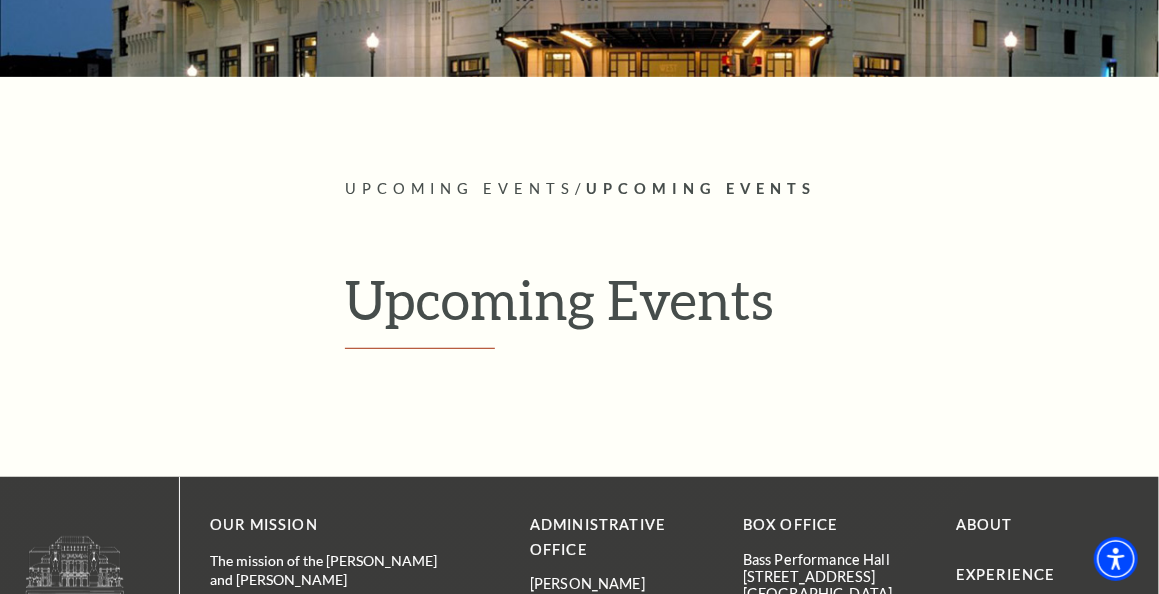 click on "Upcoming Events" at bounding box center [742, 308] 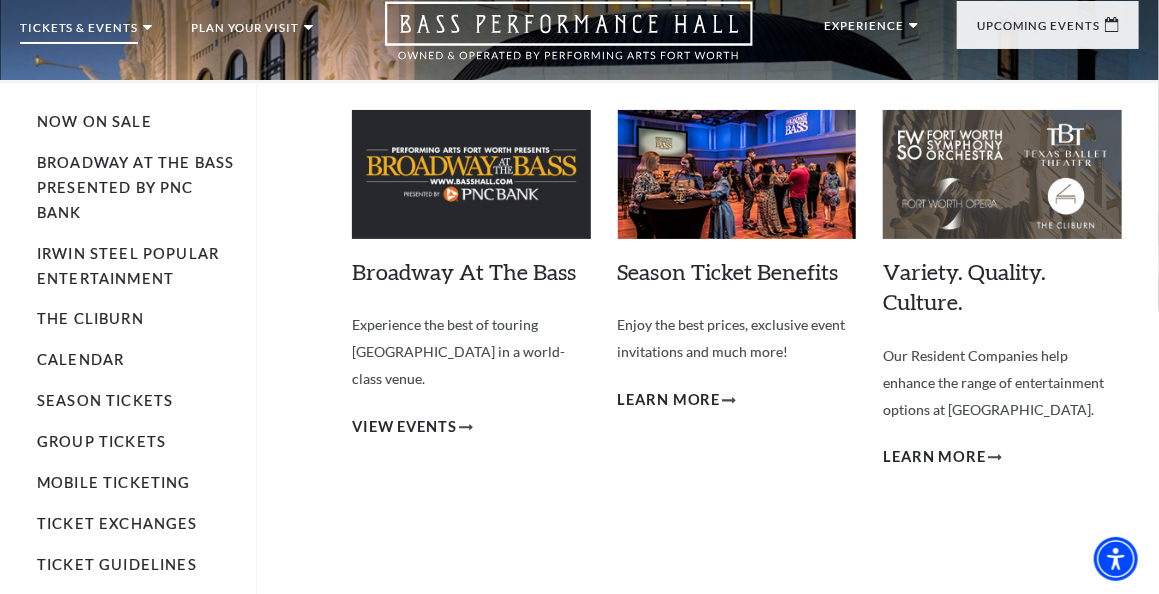 scroll, scrollTop: 100, scrollLeft: 0, axis: vertical 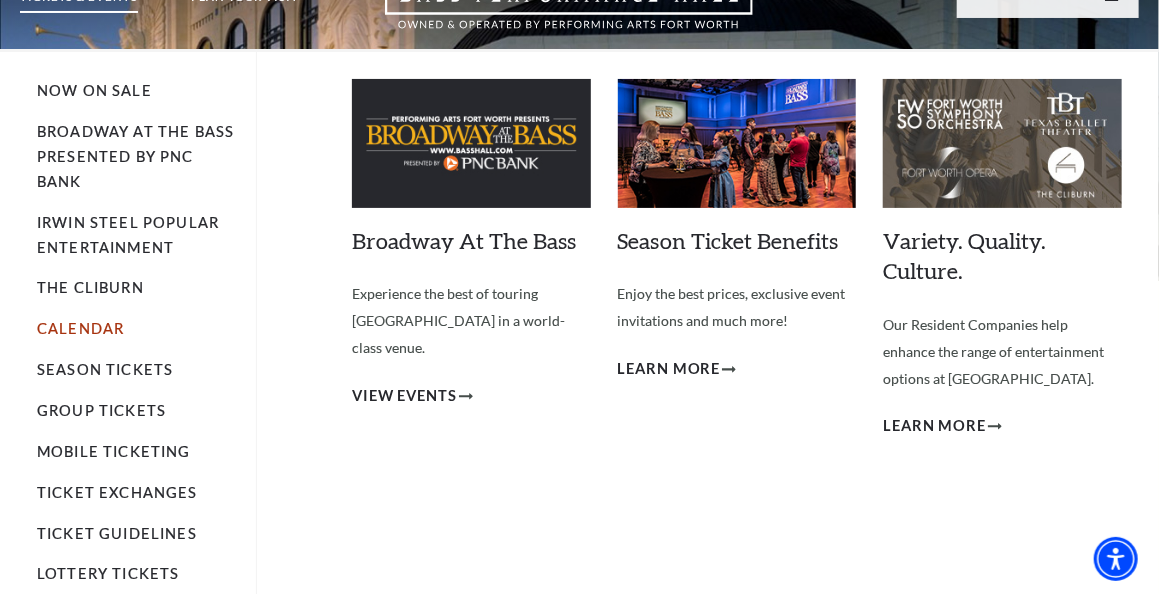 click on "Calendar" at bounding box center (80, 328) 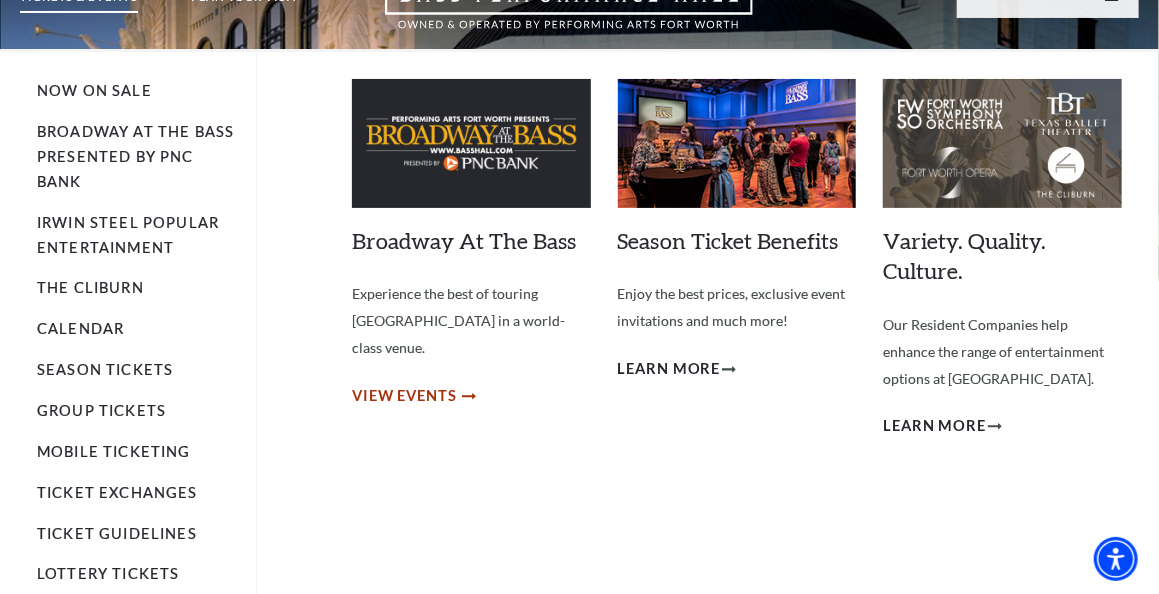 click on "View Events" at bounding box center [404, 396] 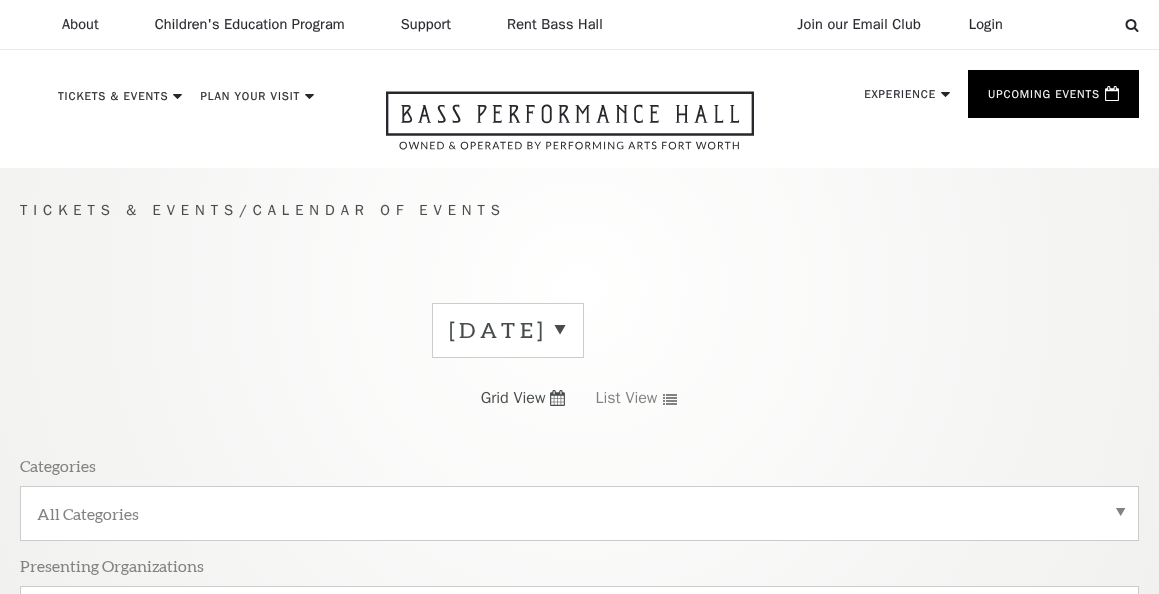 scroll, scrollTop: 0, scrollLeft: 0, axis: both 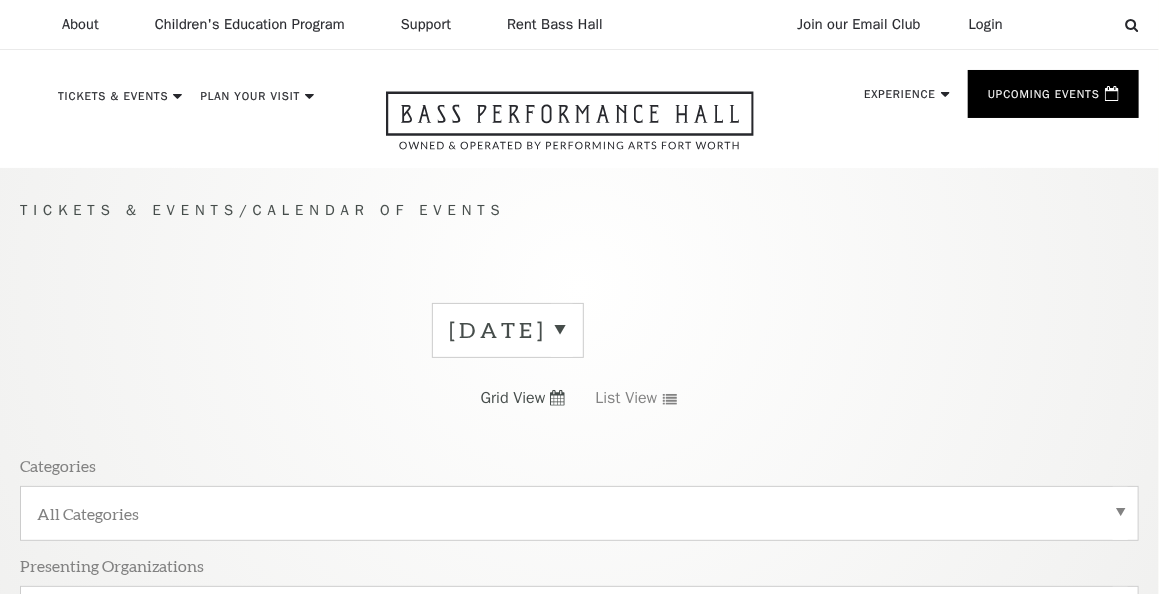 click on "July 2025   Grid View     List View
Categories
All Categories
Presenting Organizations
All Organizations
Series
All Series" at bounding box center [579, 529] 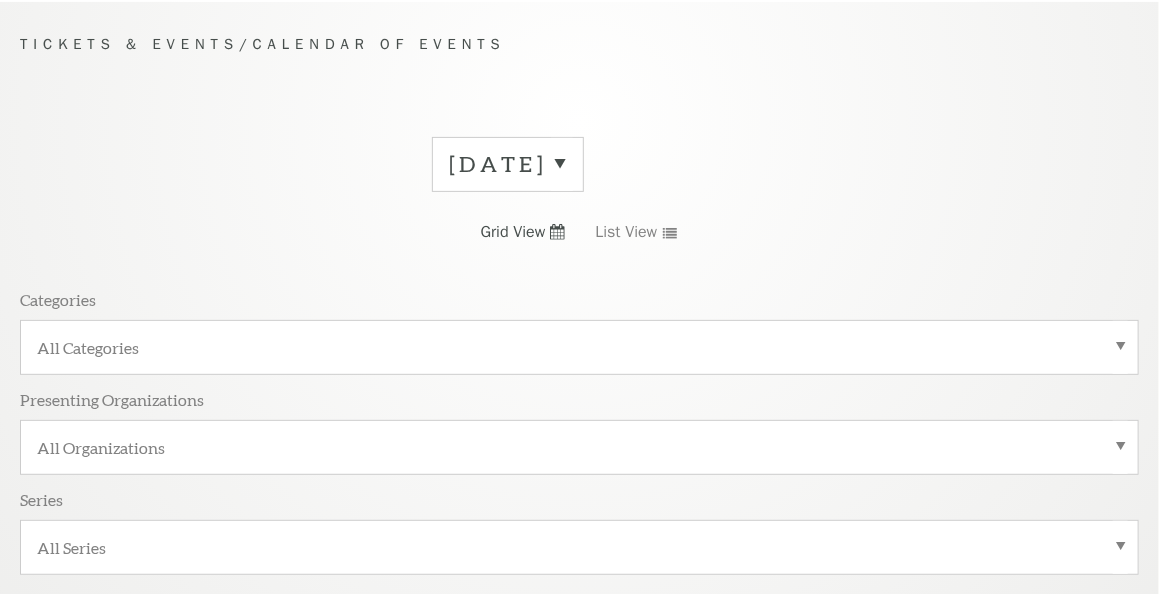scroll, scrollTop: 178, scrollLeft: 0, axis: vertical 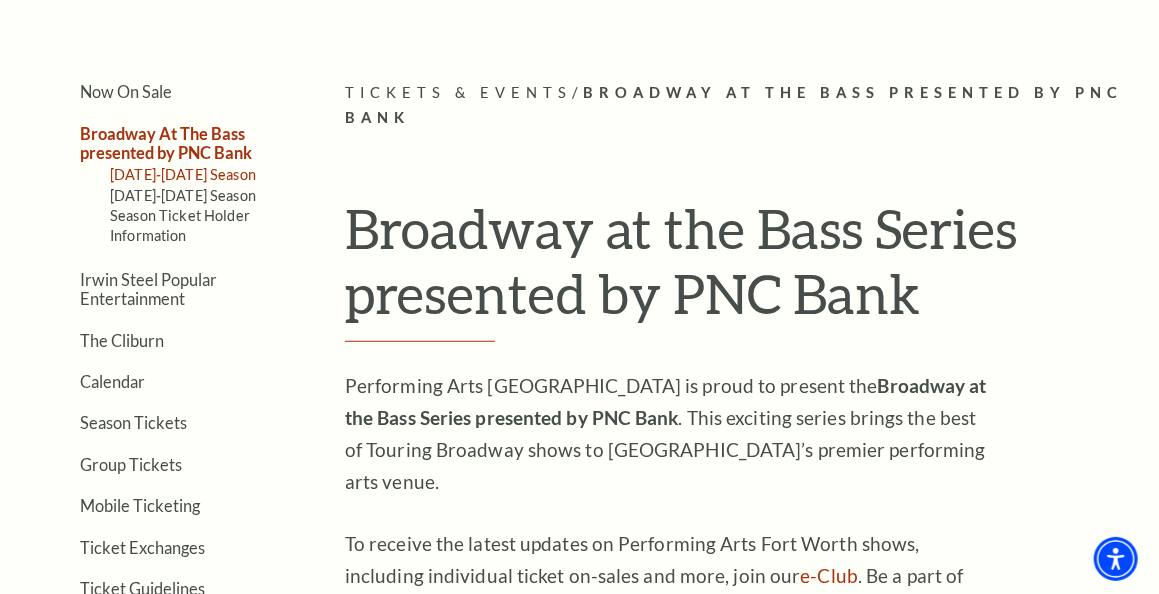 click on "2024-2025 Season" at bounding box center [183, 174] 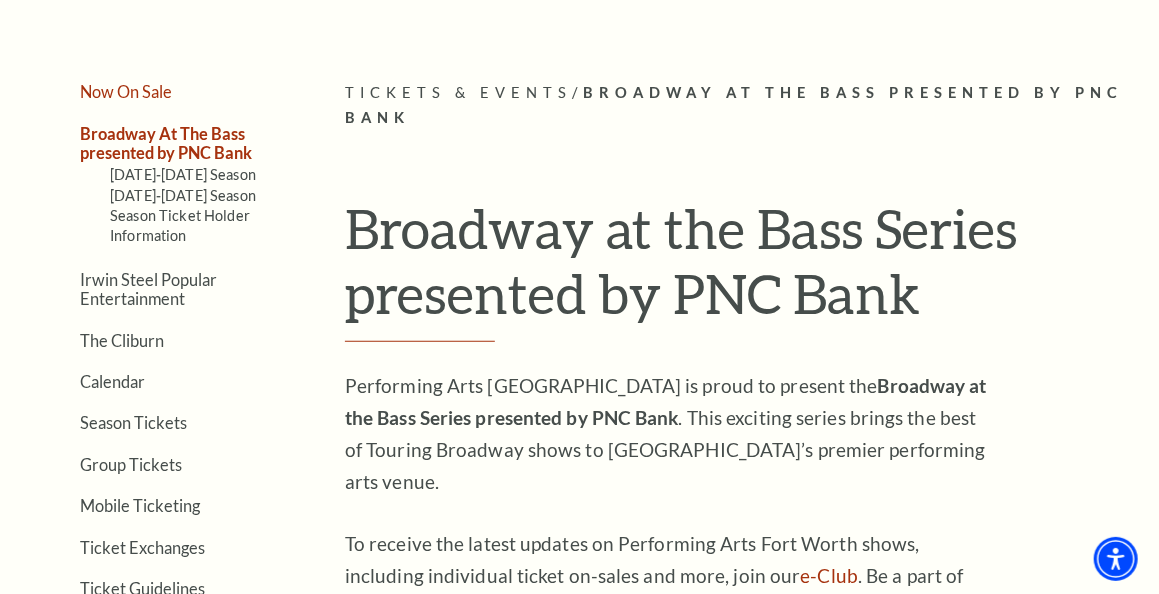 click on "Now On Sale" at bounding box center (126, 91) 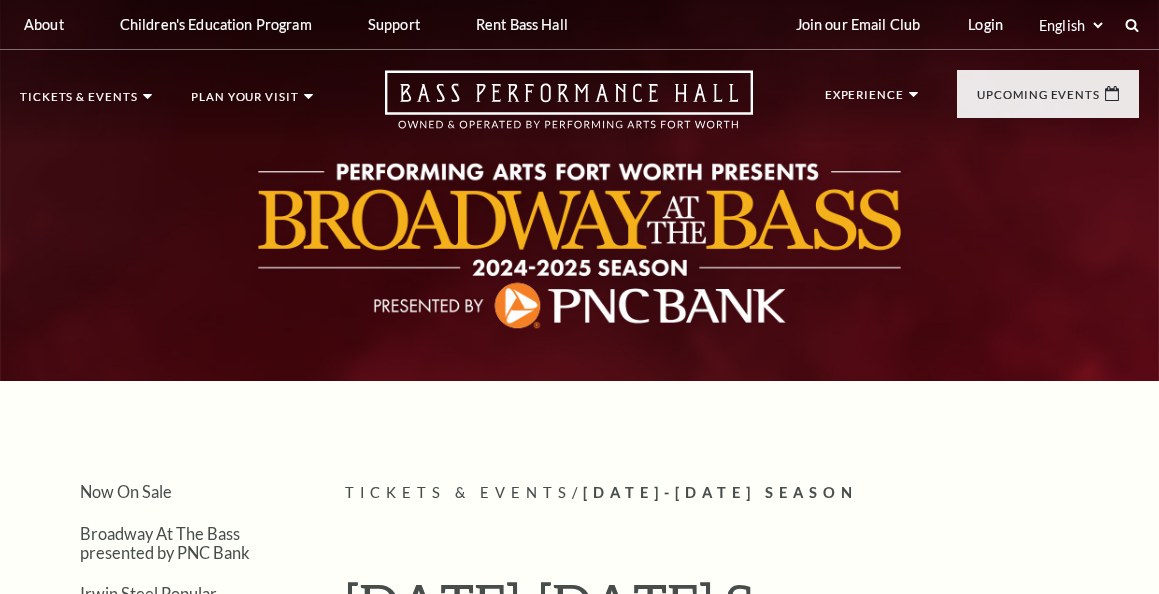 scroll, scrollTop: 0, scrollLeft: 0, axis: both 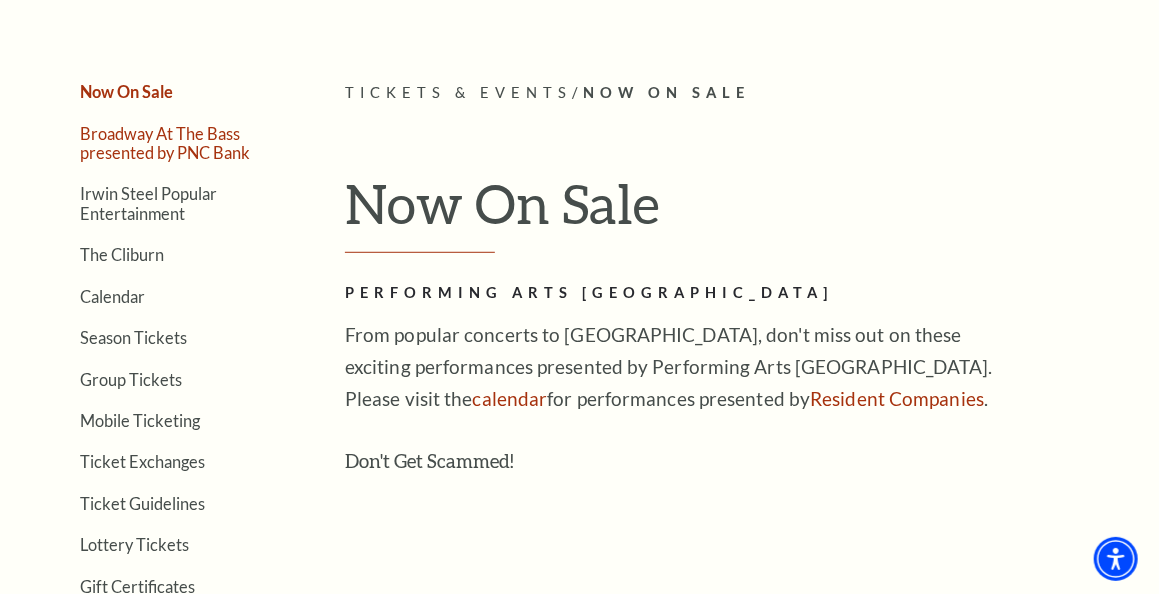 click on "Broadway At The Bass presented by PNC Bank" at bounding box center (165, 143) 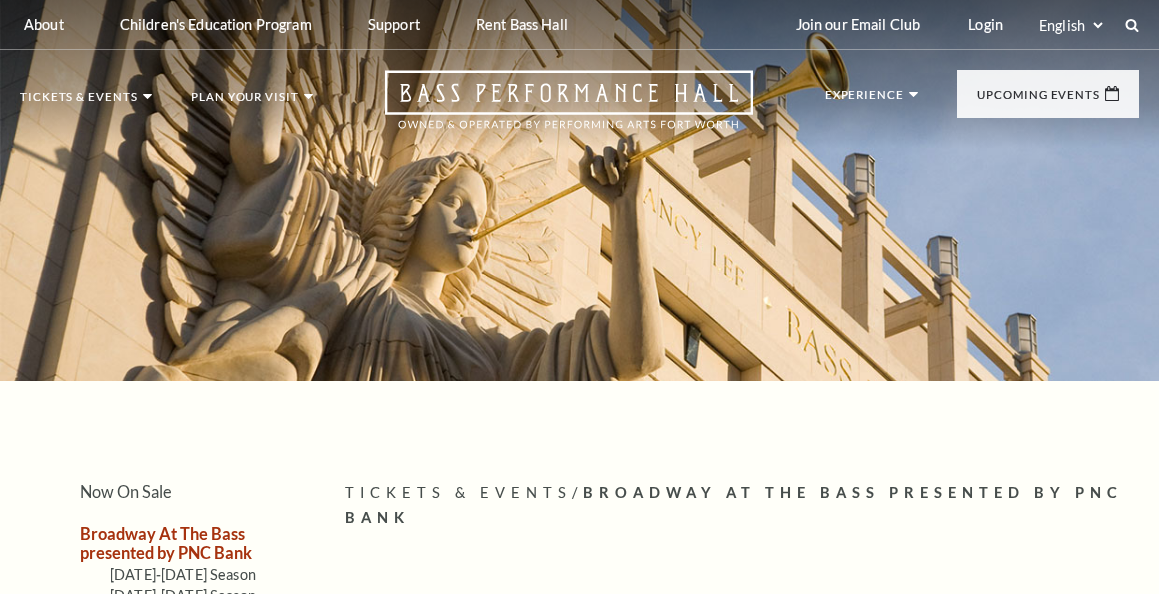 scroll, scrollTop: 0, scrollLeft: 0, axis: both 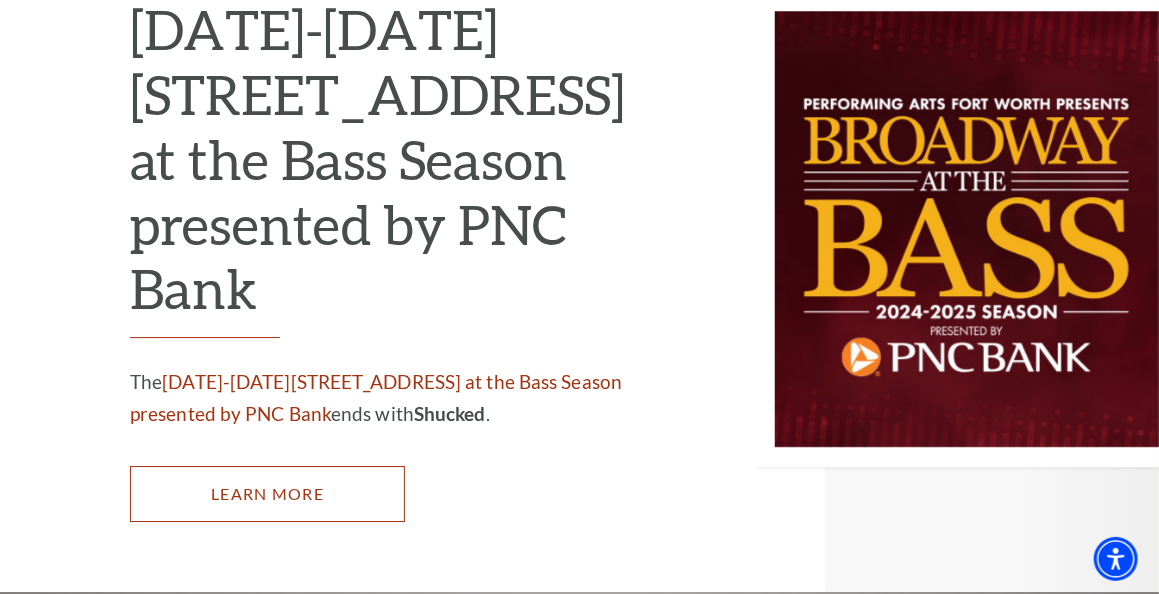 click on "Learn More" at bounding box center [267, 494] 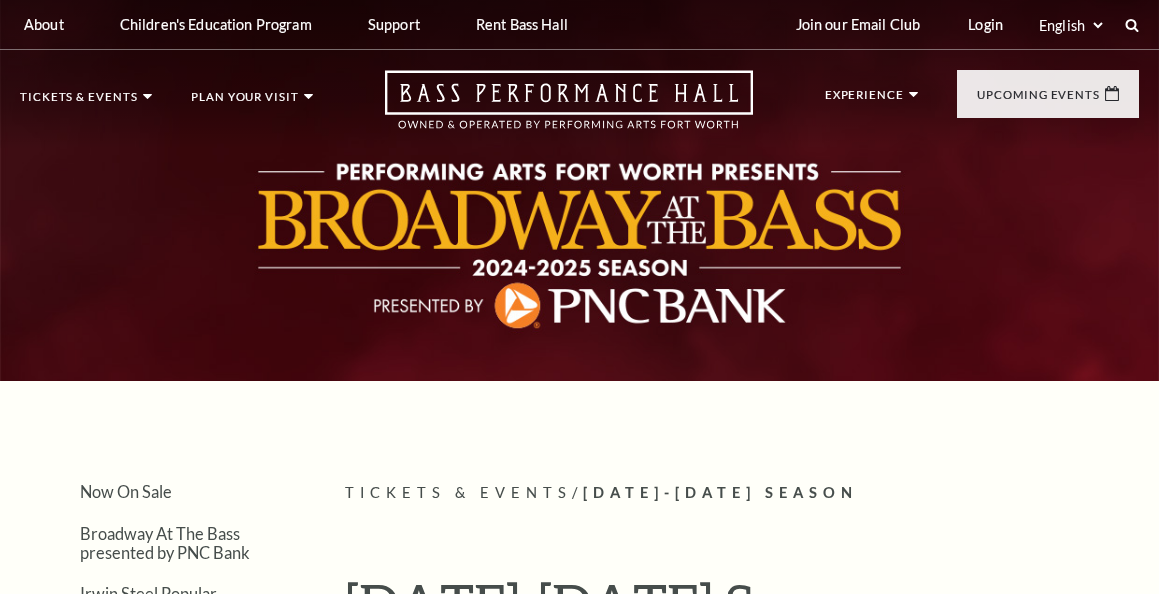 scroll, scrollTop: 0, scrollLeft: 0, axis: both 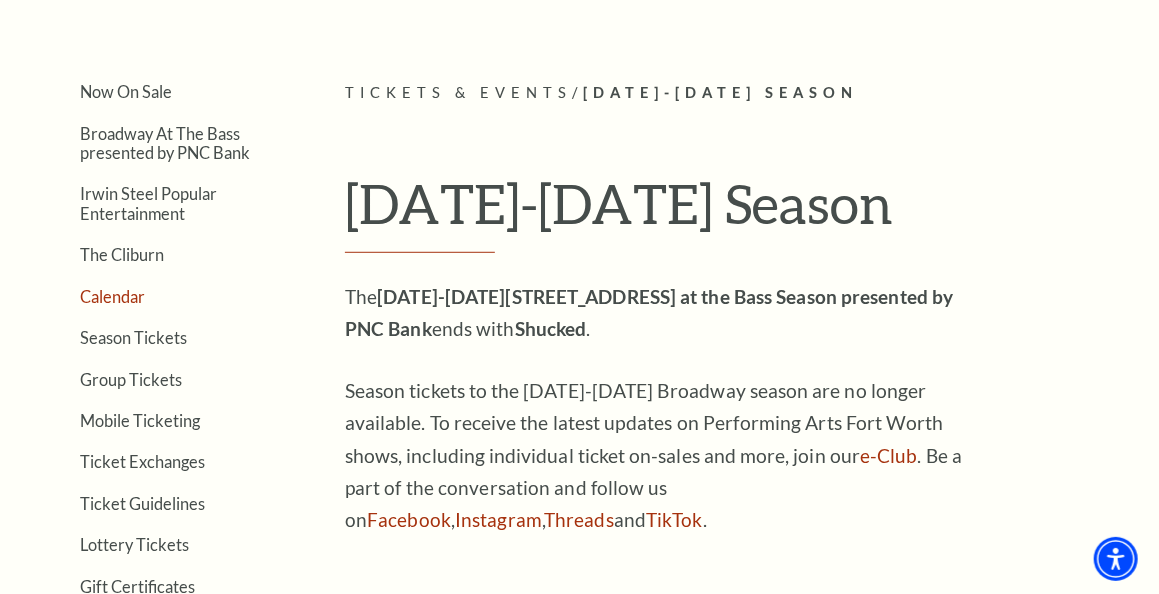 click on "Calendar" at bounding box center [112, 296] 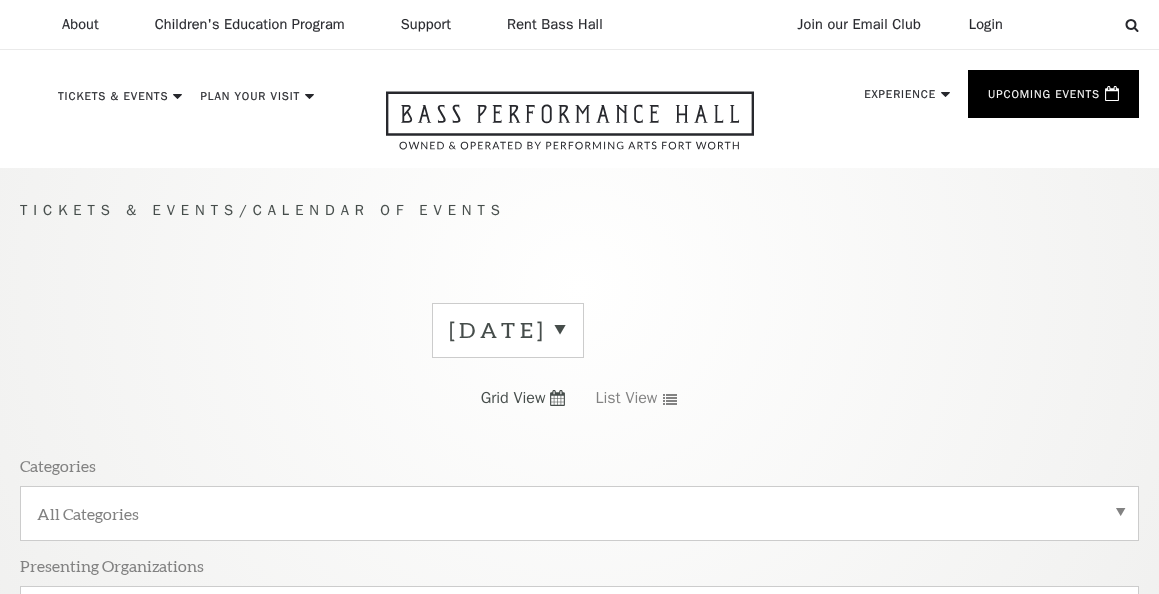 scroll, scrollTop: 80, scrollLeft: 0, axis: vertical 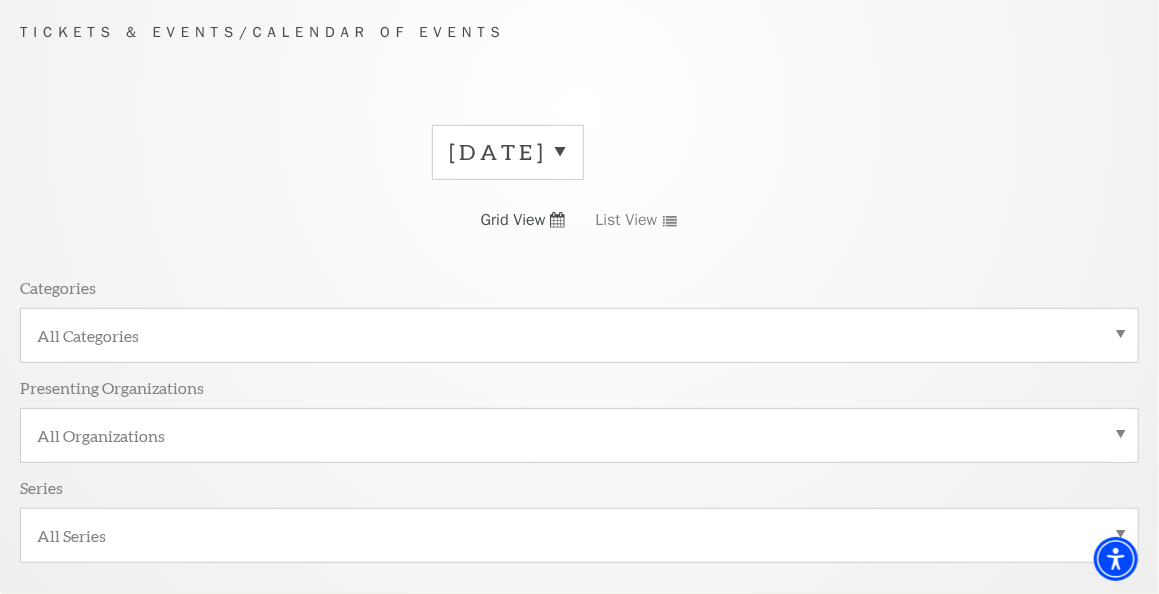 click on "Grid View" at bounding box center [513, 220] 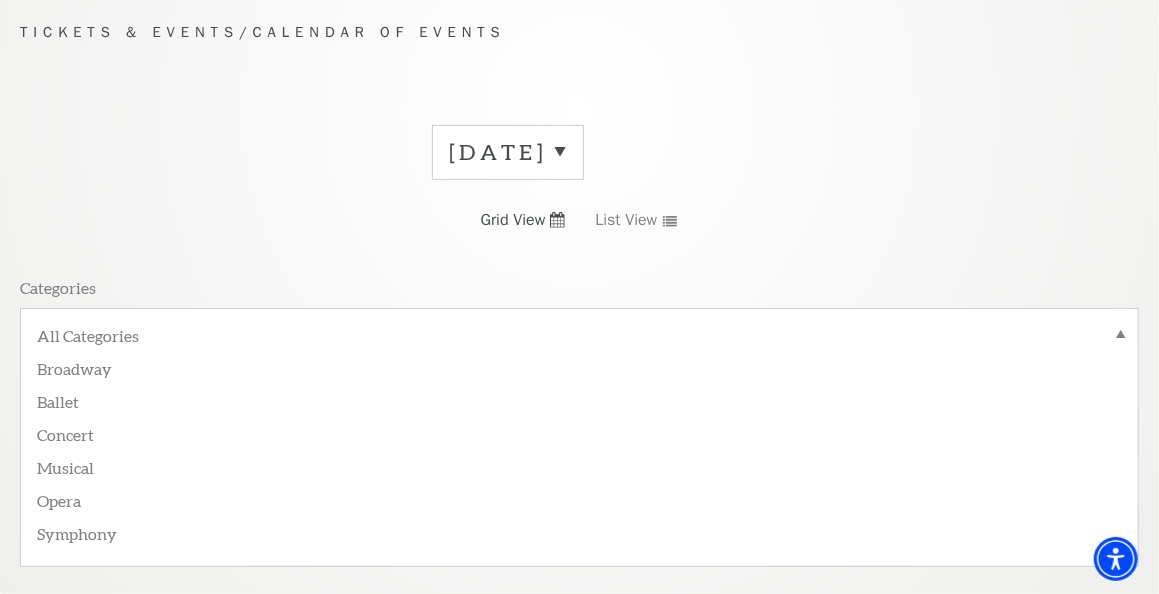 click on "Broadway" at bounding box center [579, 367] 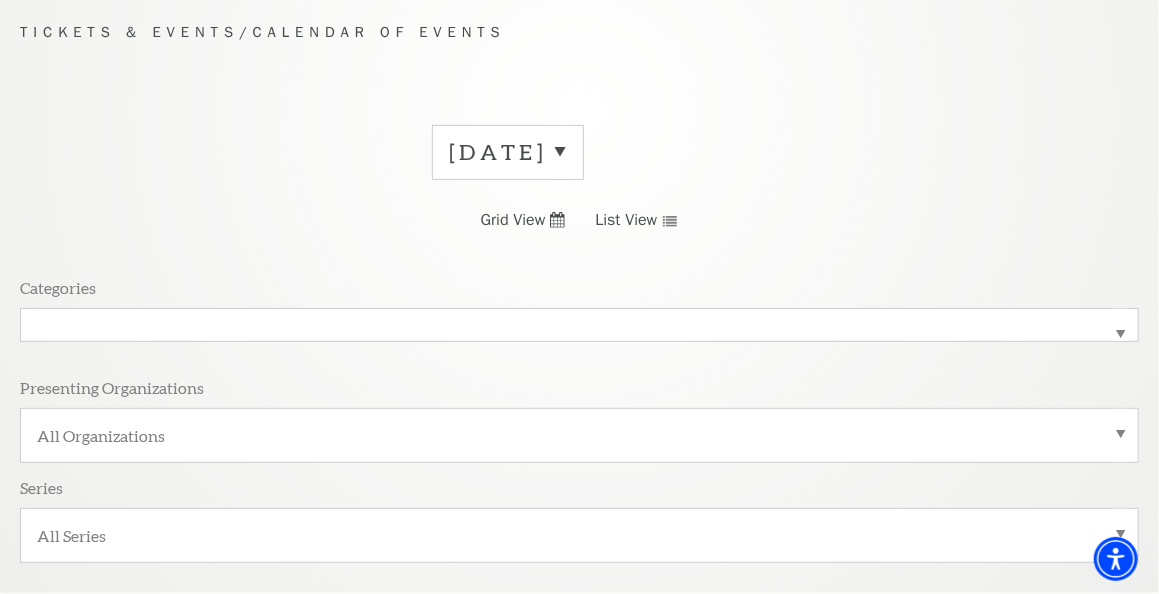 click 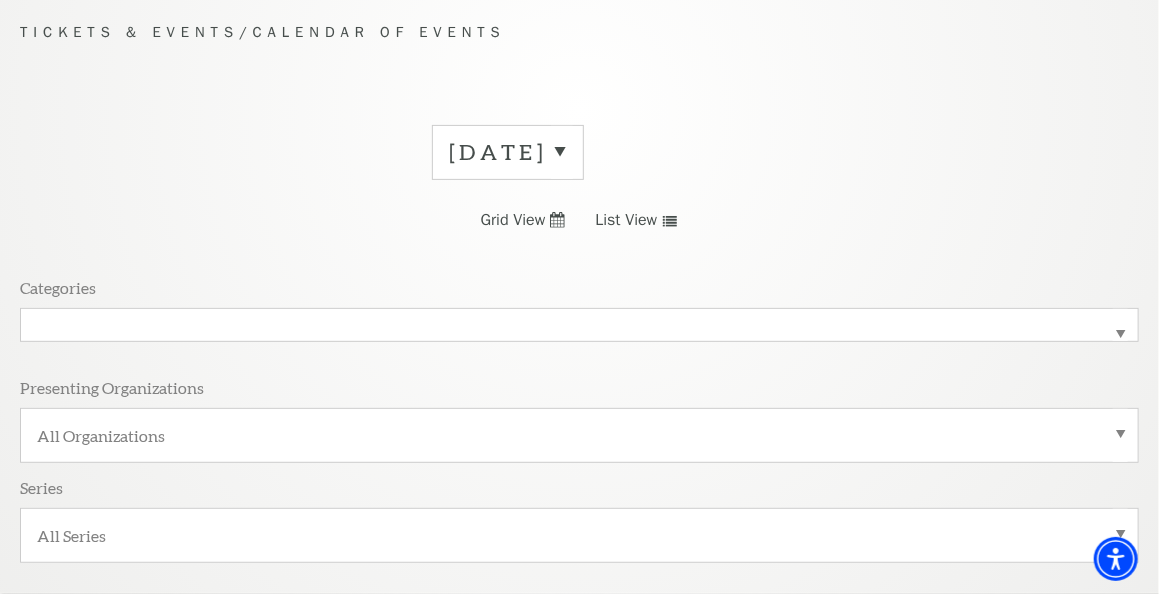 click 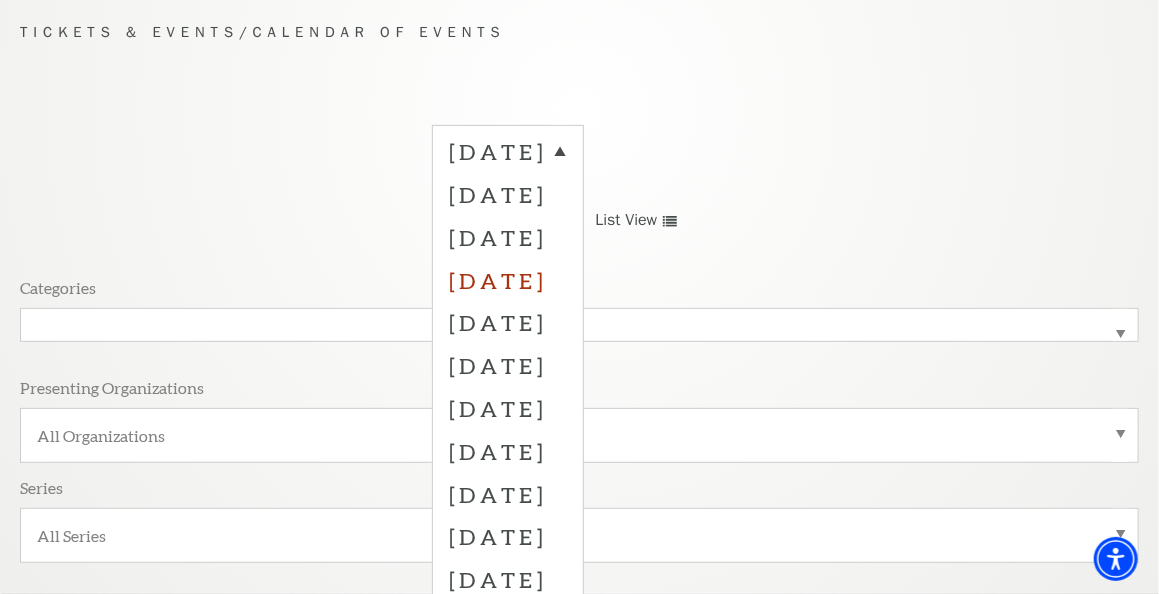 click on "October 2025" at bounding box center [508, 280] 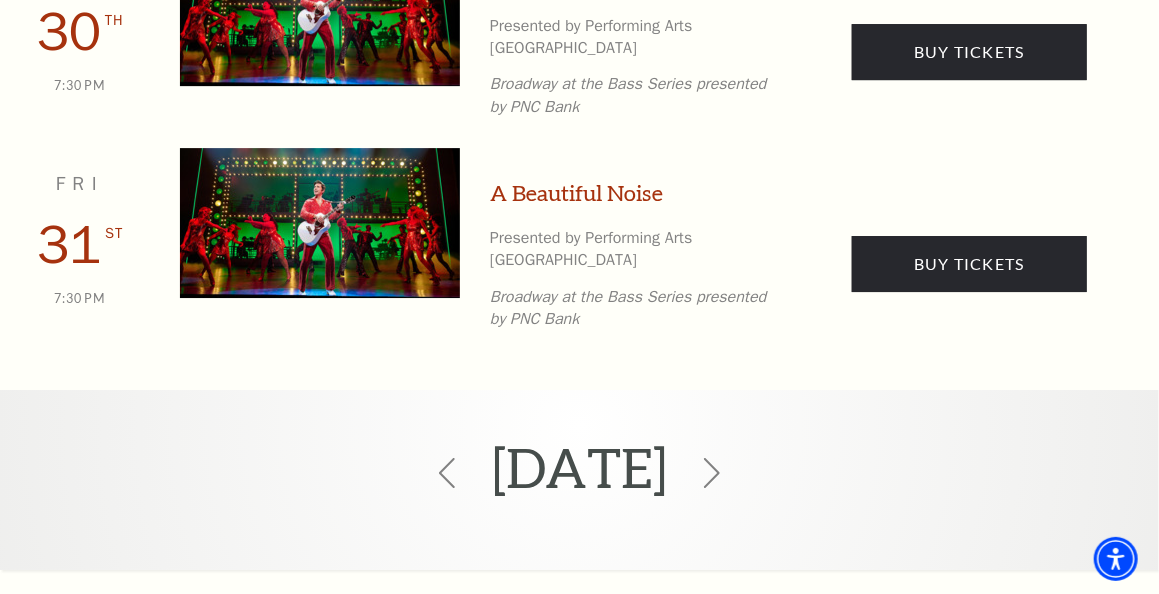 scroll, scrollTop: 2578, scrollLeft: 0, axis: vertical 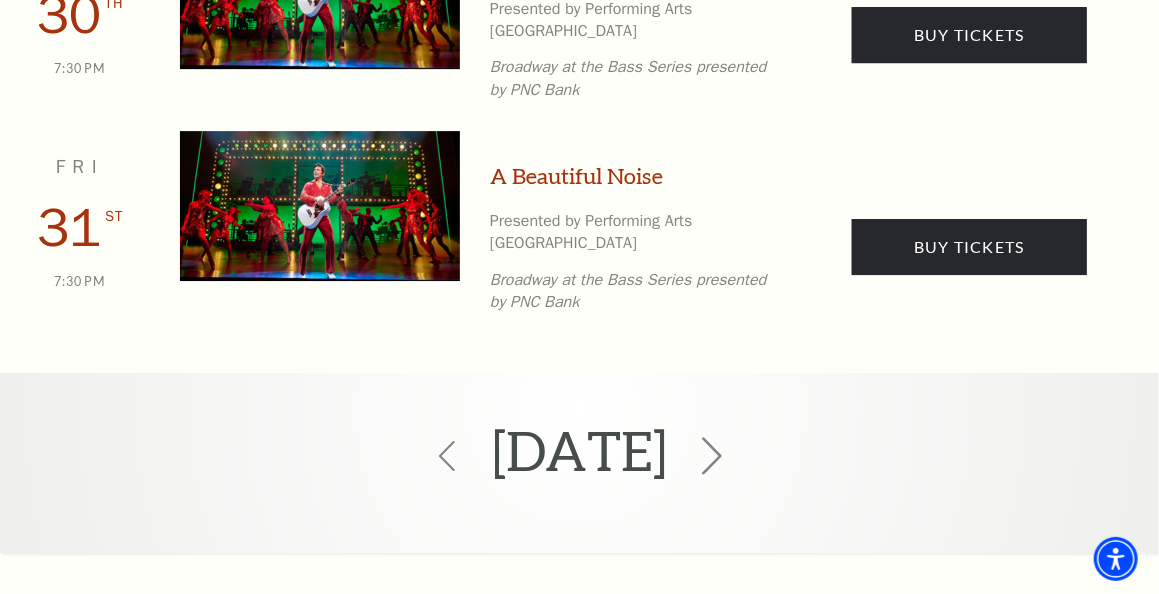 click 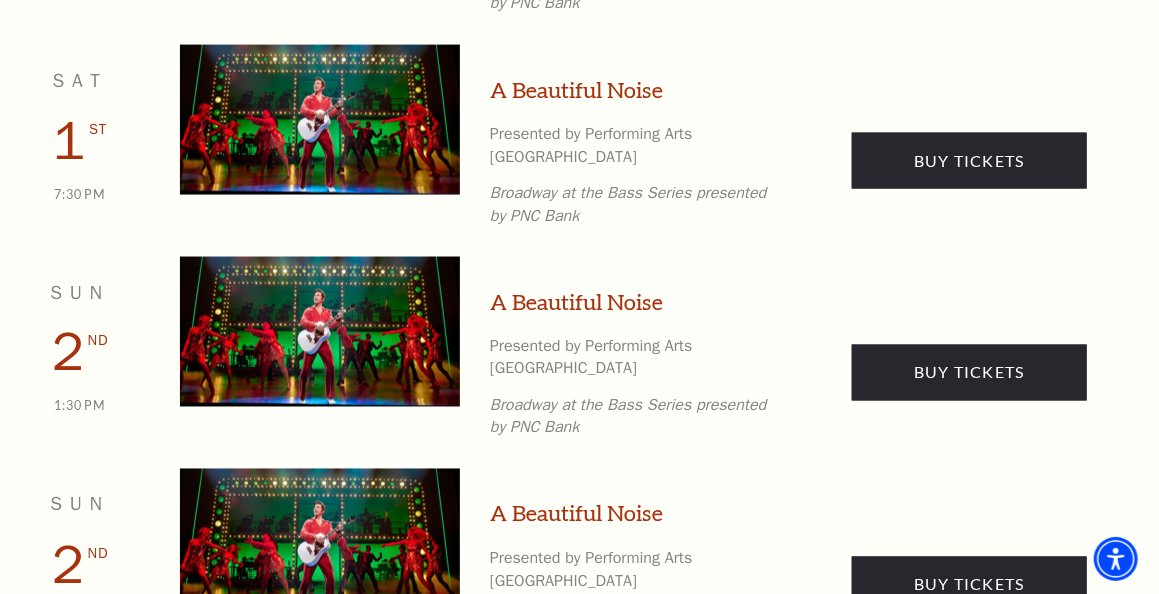 scroll, scrollTop: 993, scrollLeft: 0, axis: vertical 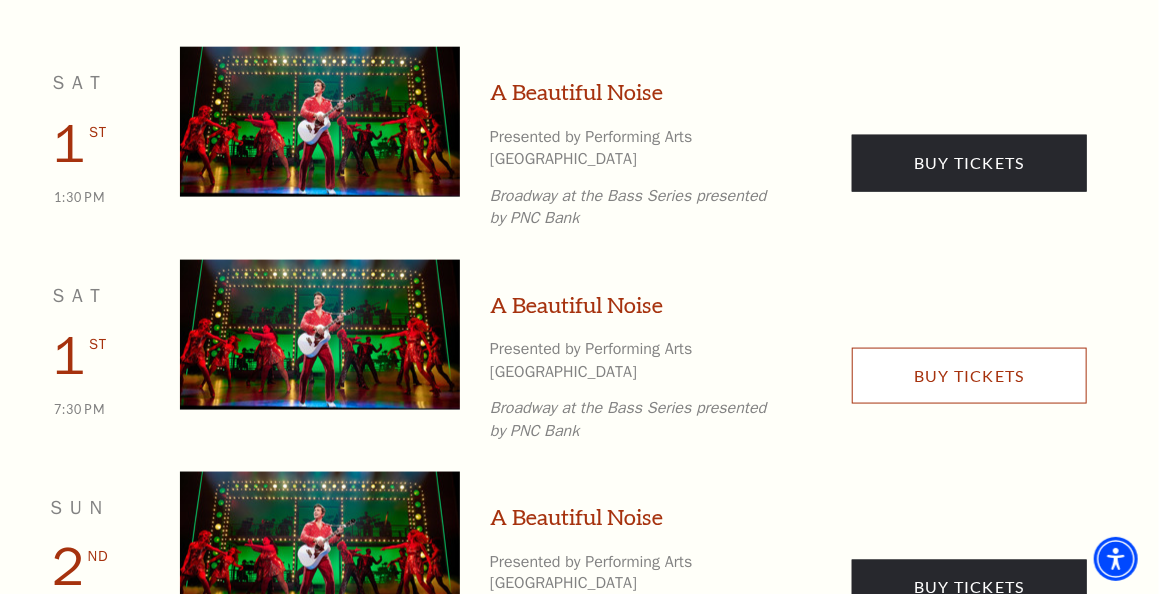 click on "Buy Tickets" at bounding box center (969, 376) 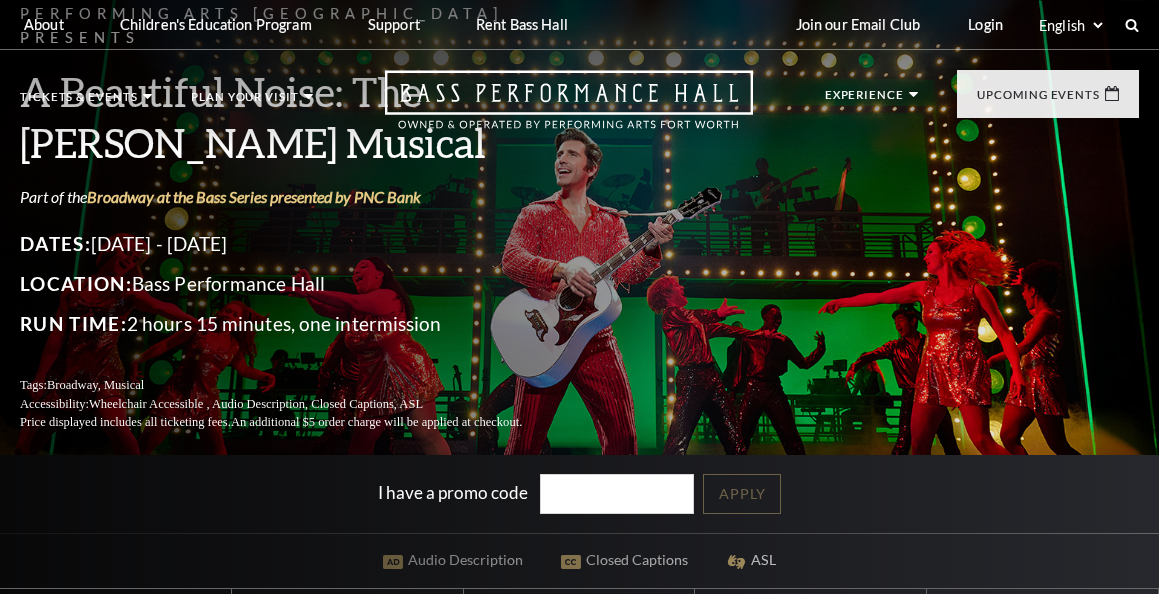 scroll, scrollTop: 0, scrollLeft: 0, axis: both 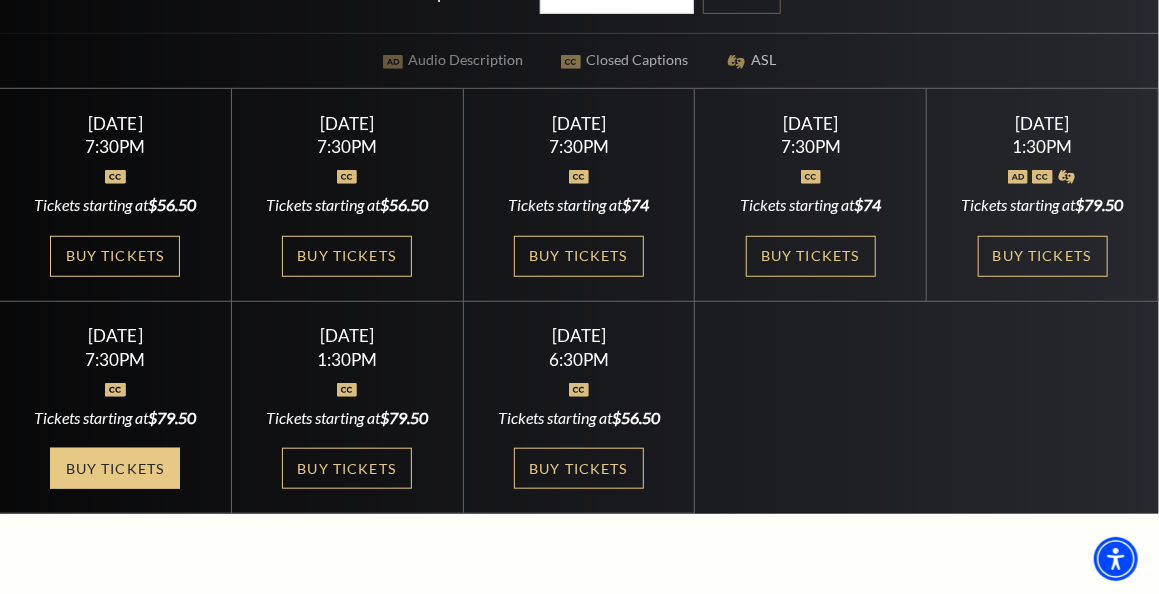 click on "Buy Tickets" at bounding box center [115, 468] 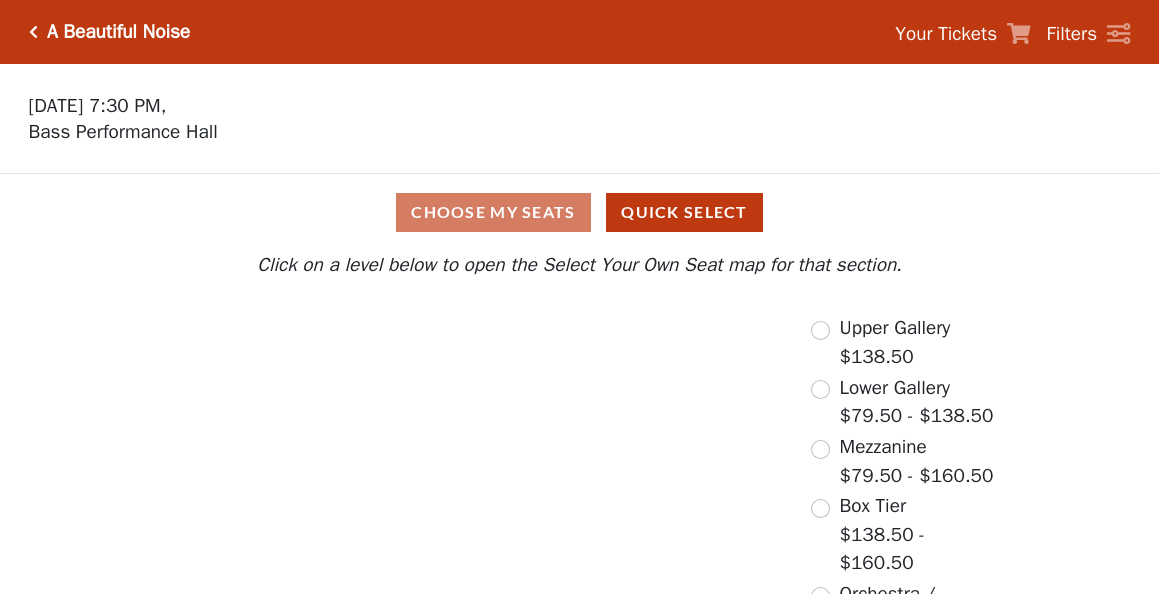 scroll, scrollTop: 0, scrollLeft: 0, axis: both 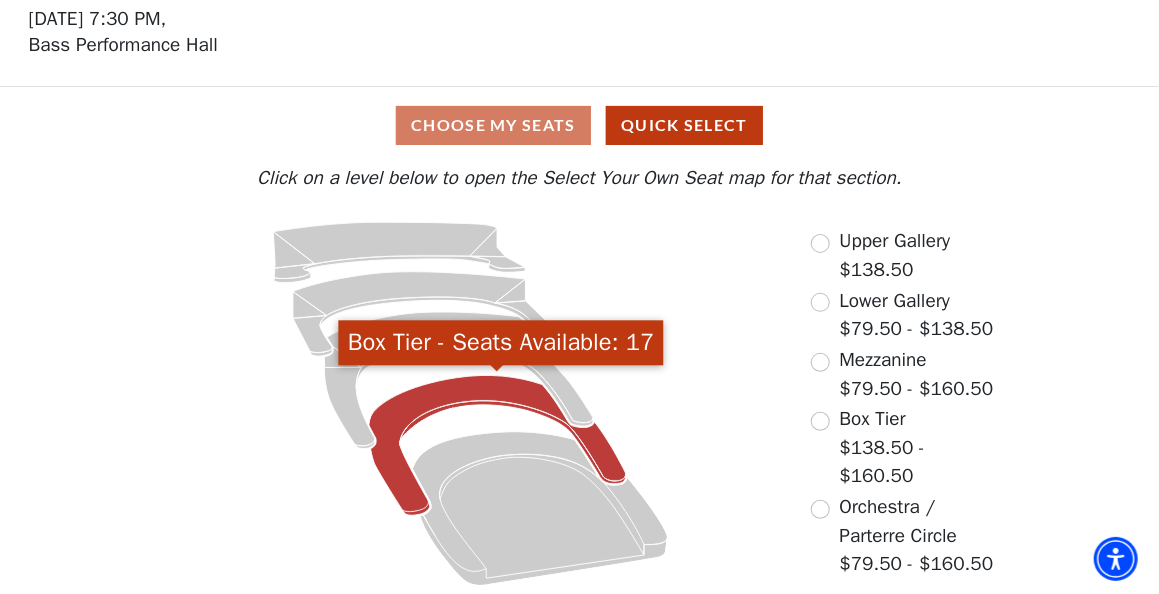click 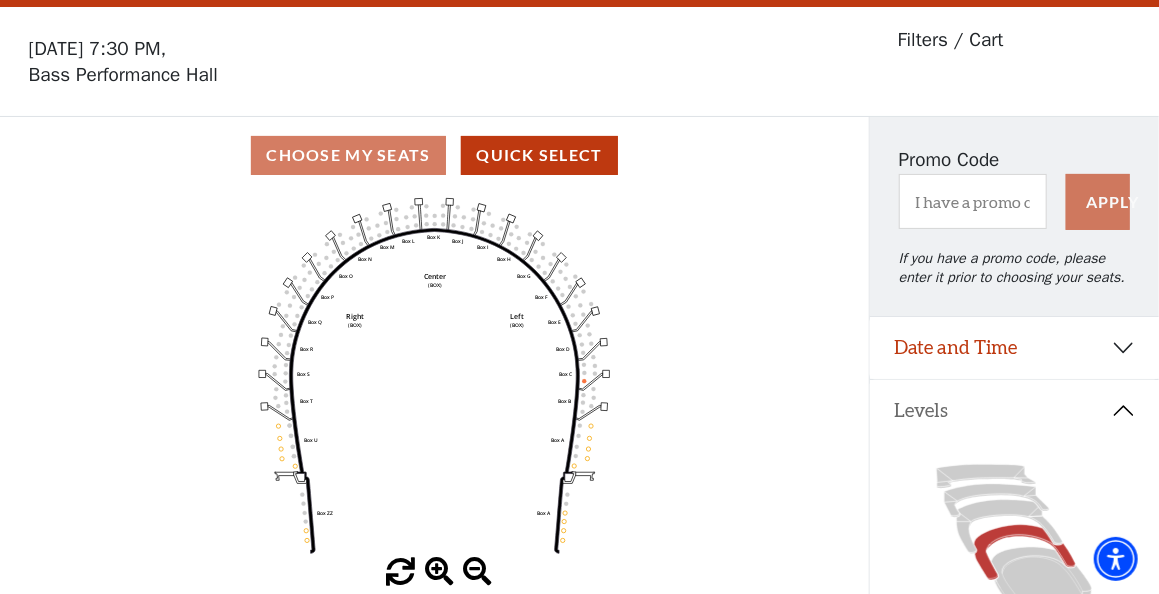 scroll, scrollTop: 92, scrollLeft: 0, axis: vertical 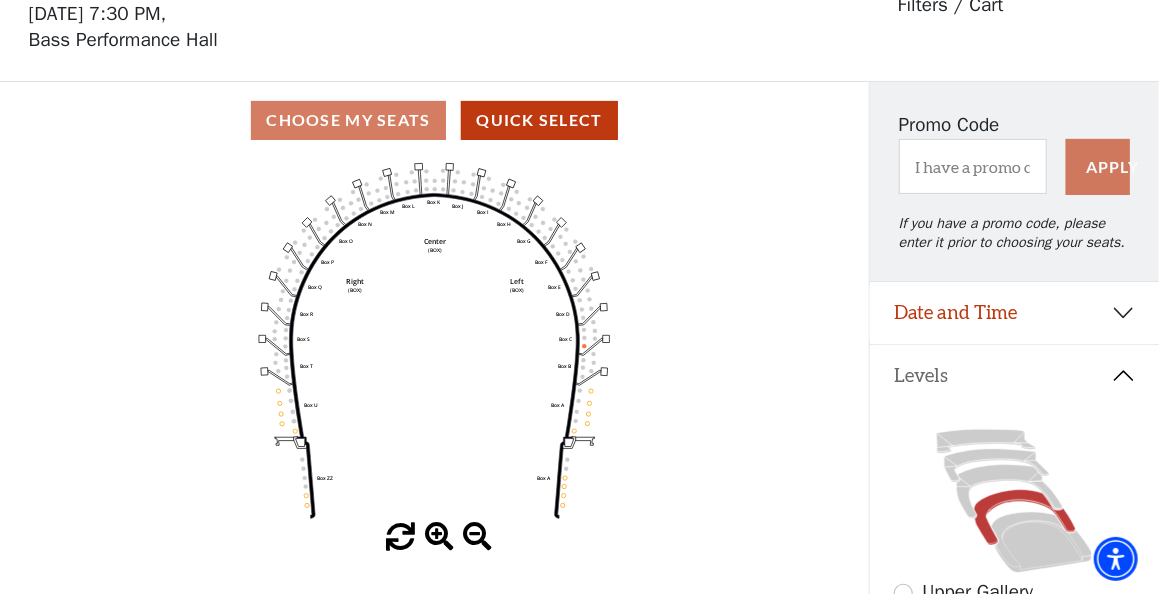 click on "Choose My Seats
Quick Select" at bounding box center [434, 120] 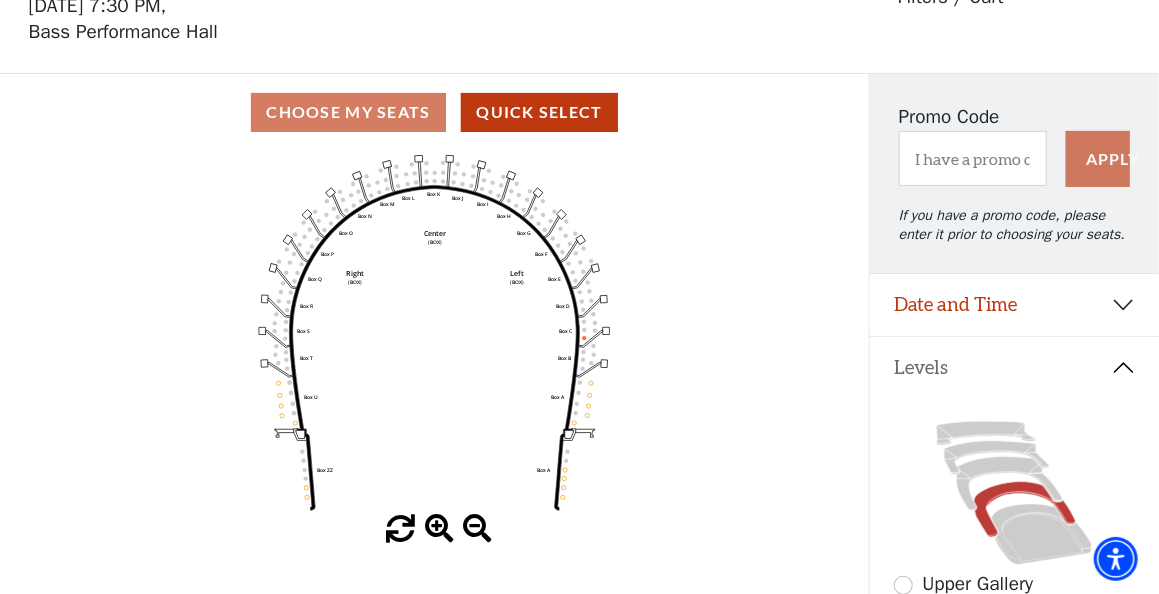 scroll, scrollTop: 200, scrollLeft: 0, axis: vertical 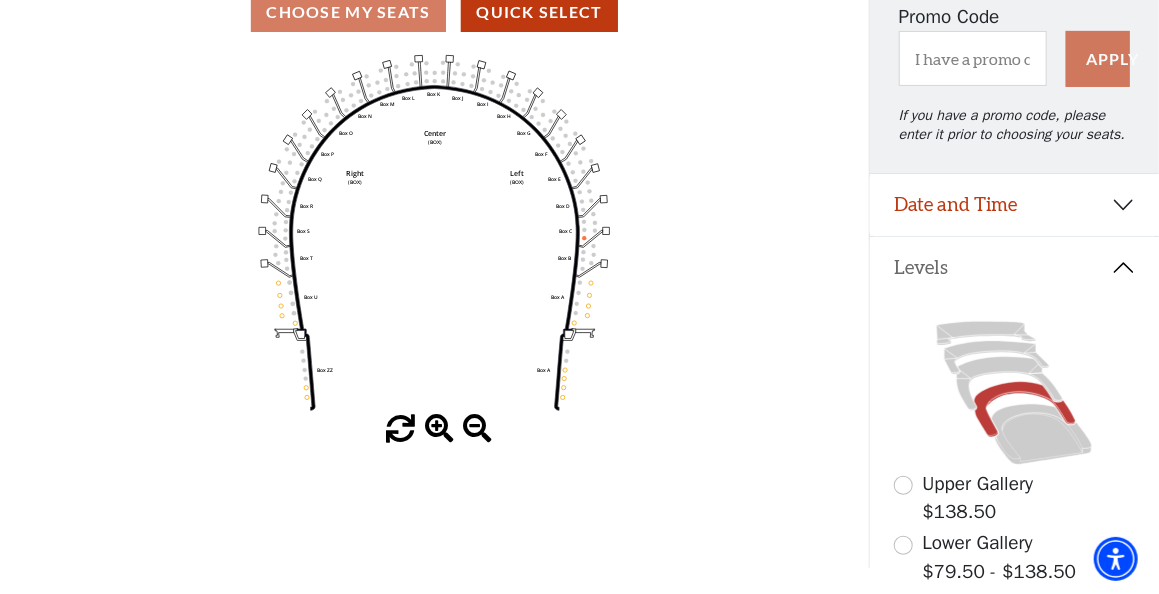 click at bounding box center (439, 429) 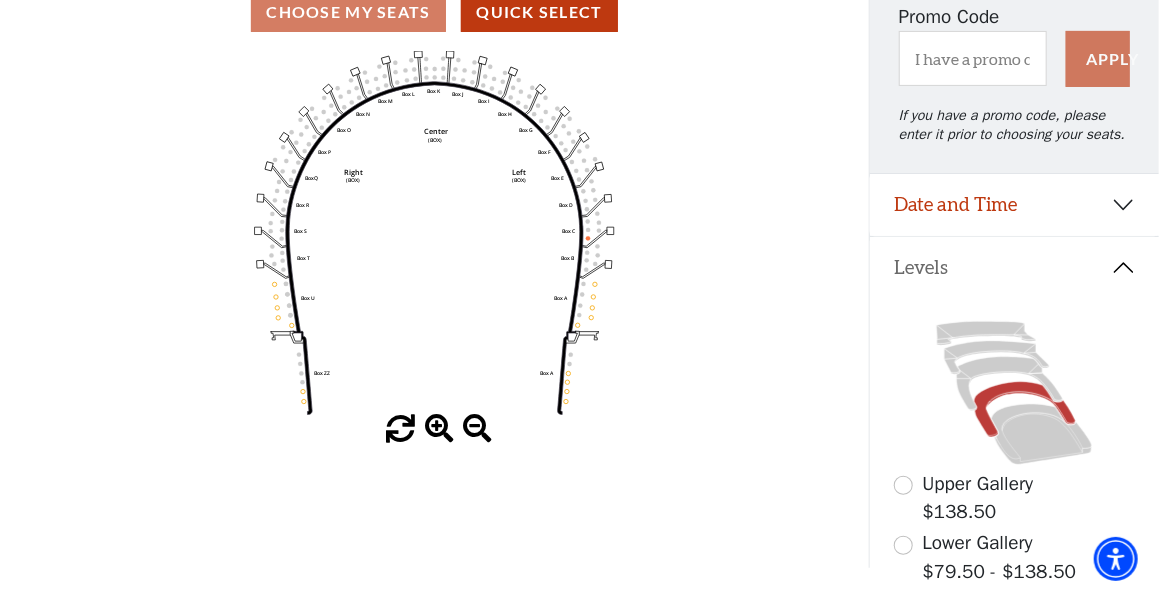 click at bounding box center [439, 429] 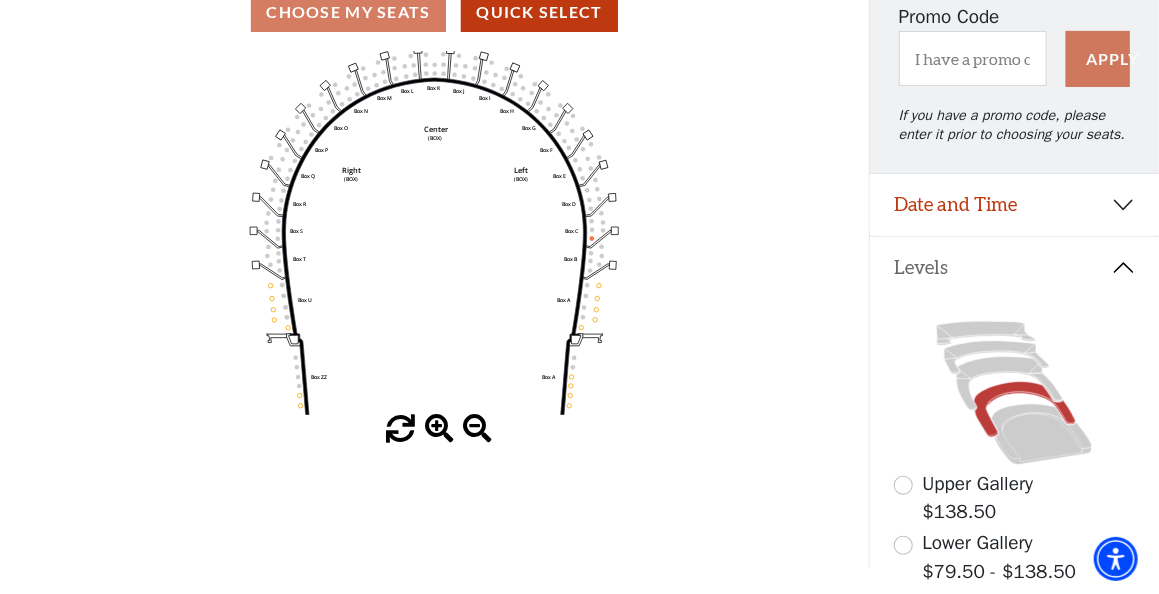 click at bounding box center (439, 429) 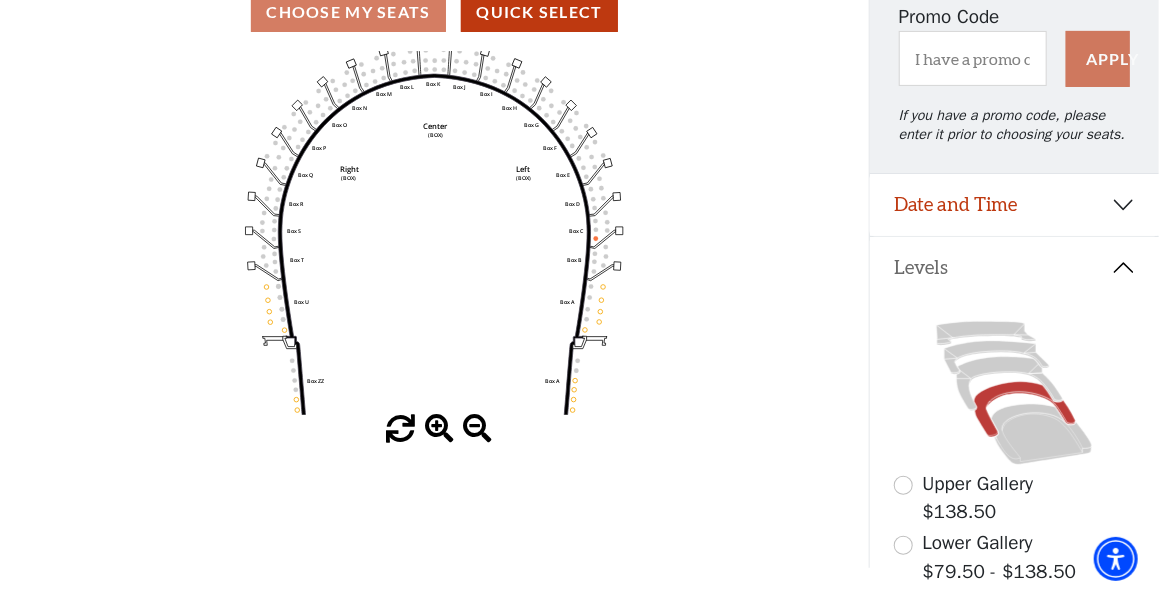 click at bounding box center [439, 429] 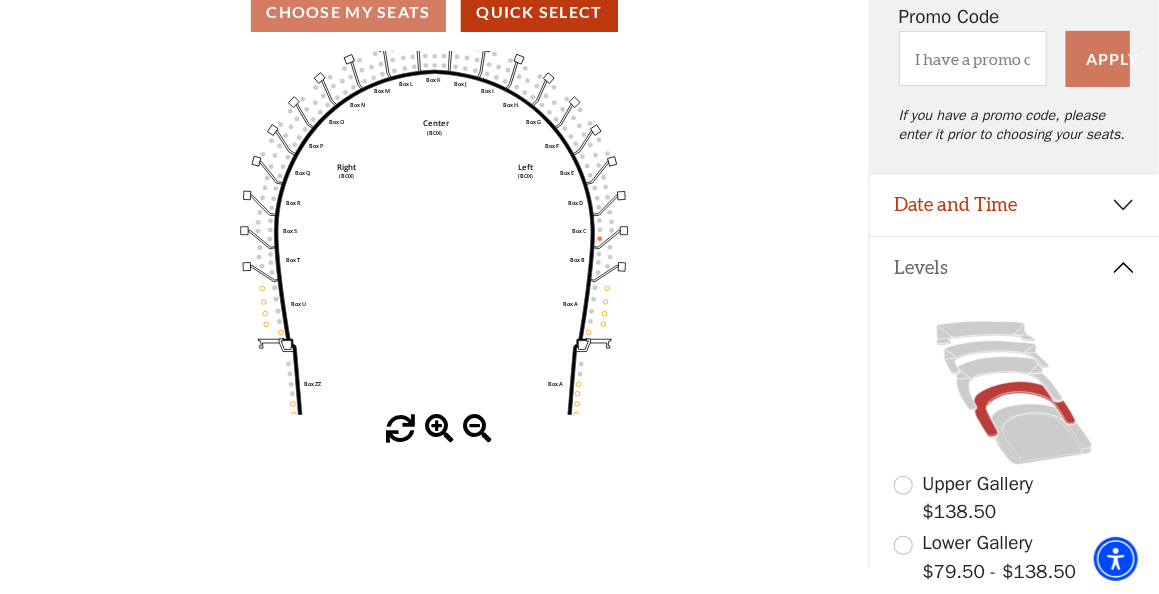 click at bounding box center (439, 429) 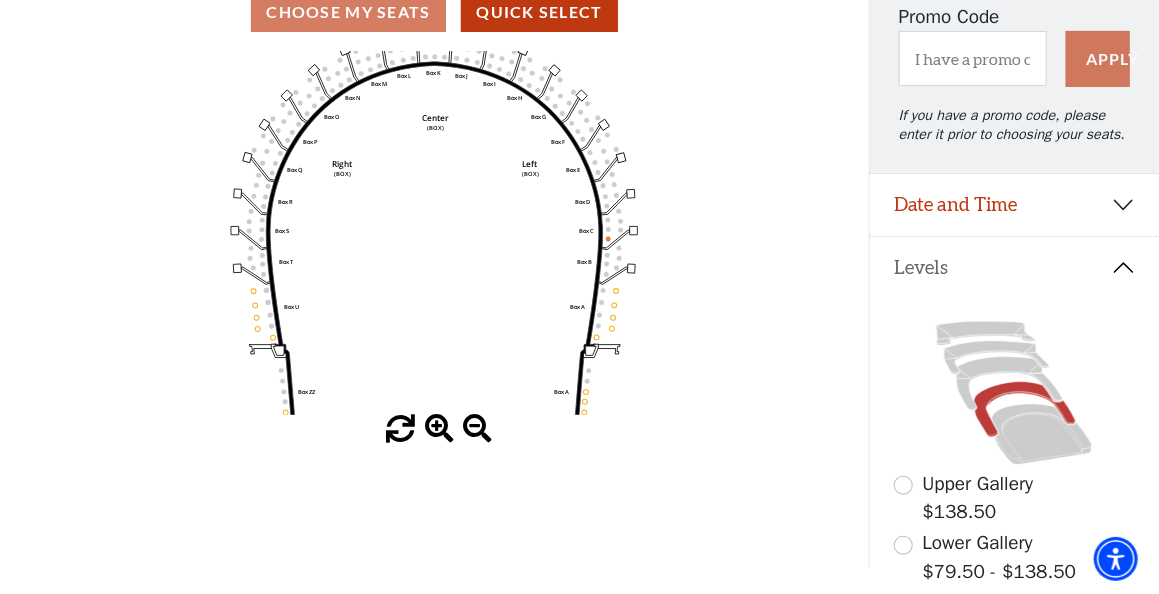 click at bounding box center (439, 429) 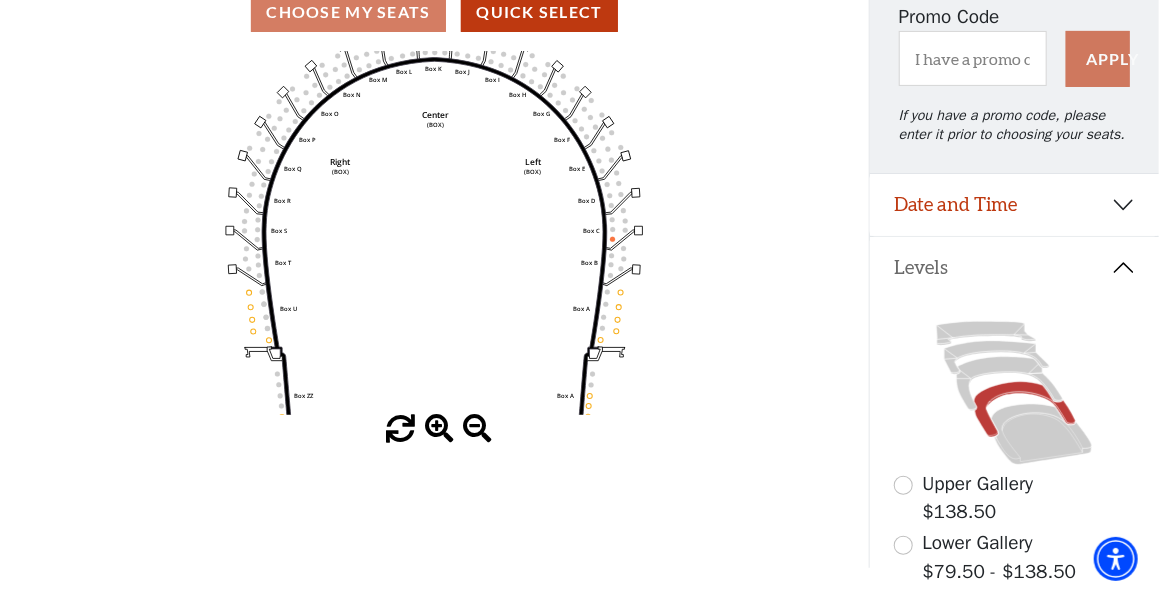 click at bounding box center (439, 429) 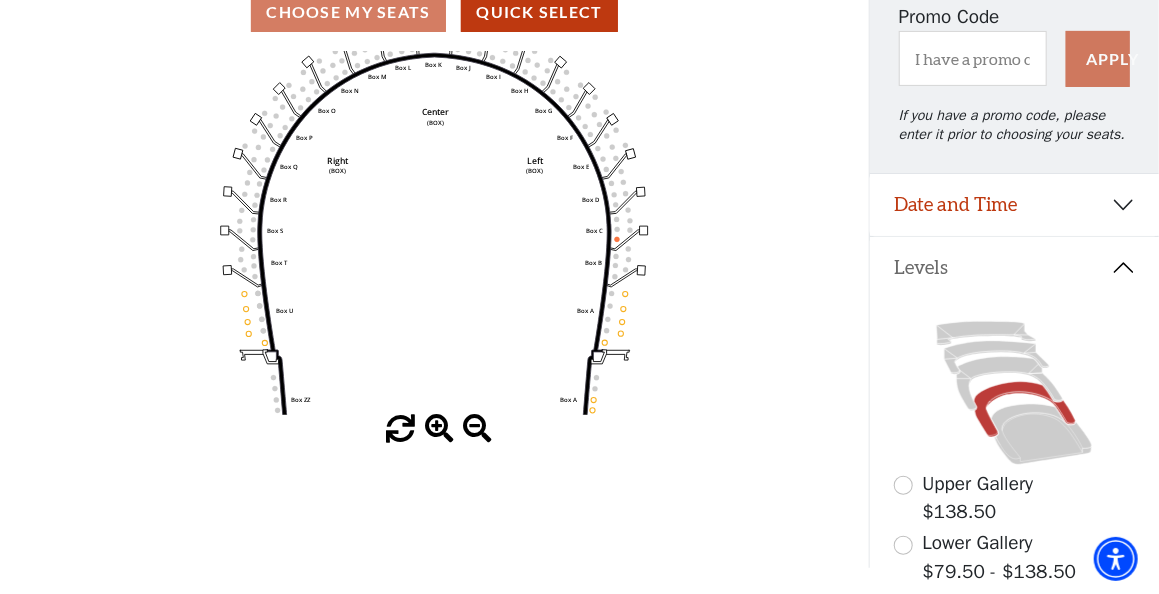 click at bounding box center [439, 429] 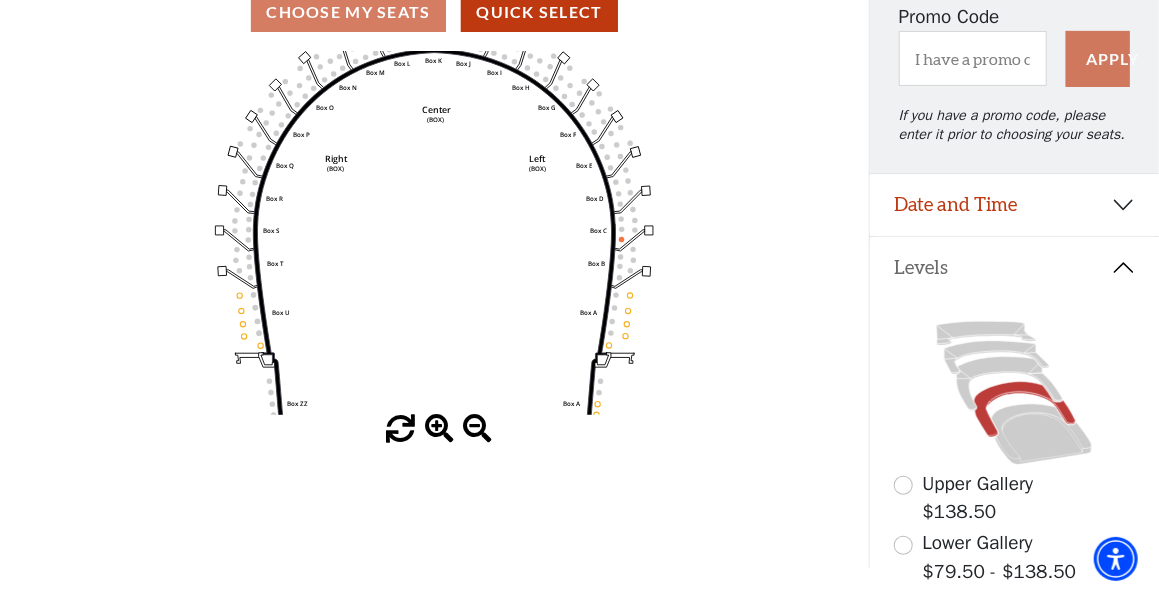 click at bounding box center (439, 429) 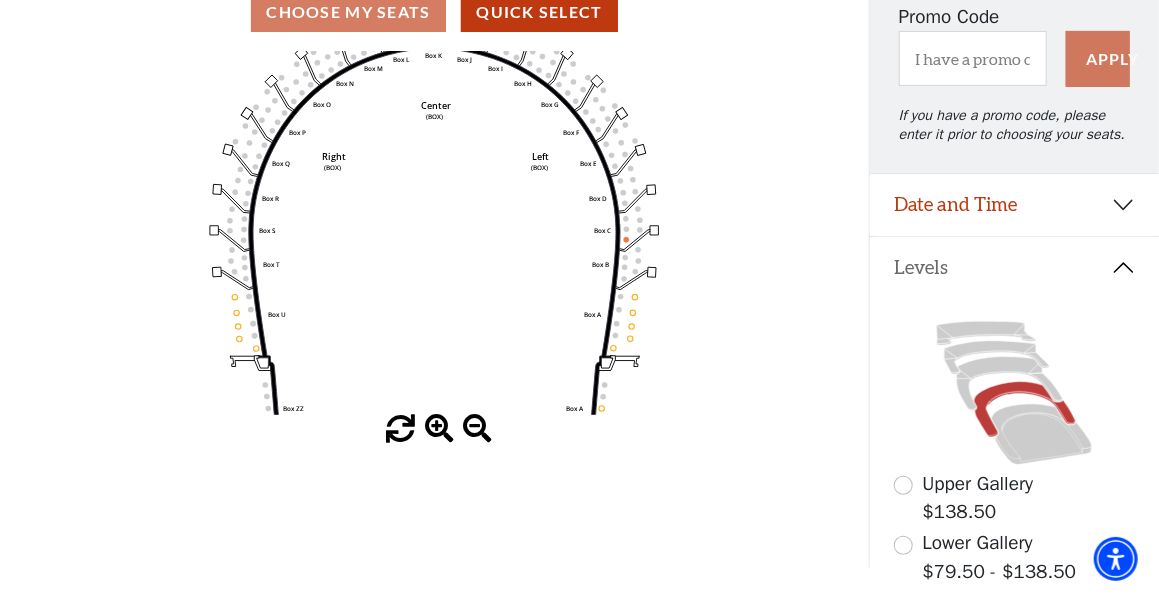 click at bounding box center (439, 429) 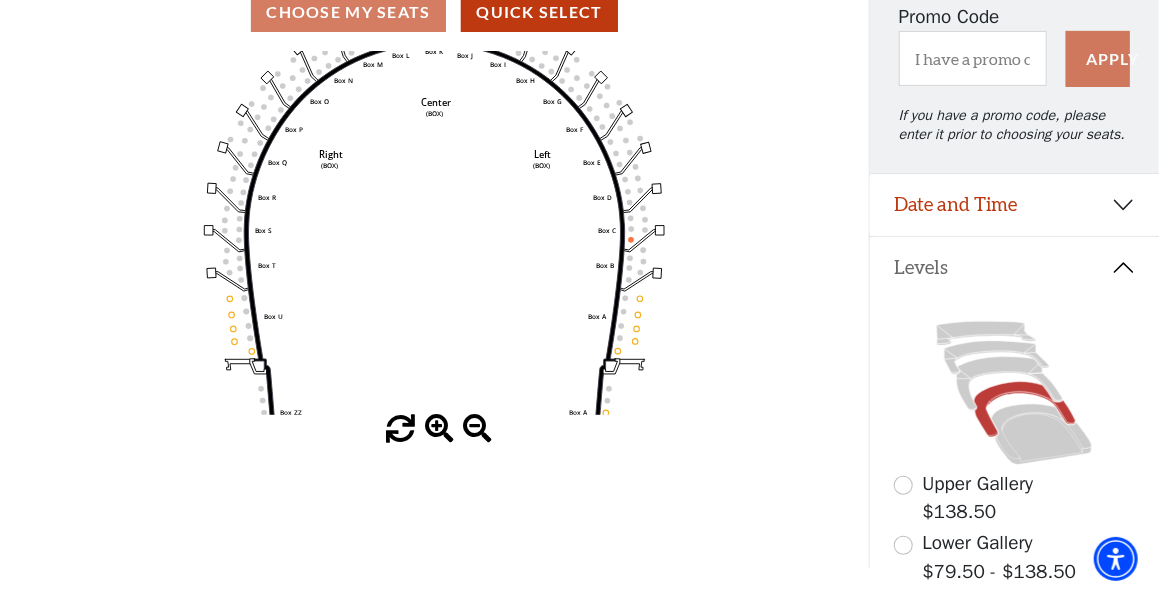 click at bounding box center (439, 429) 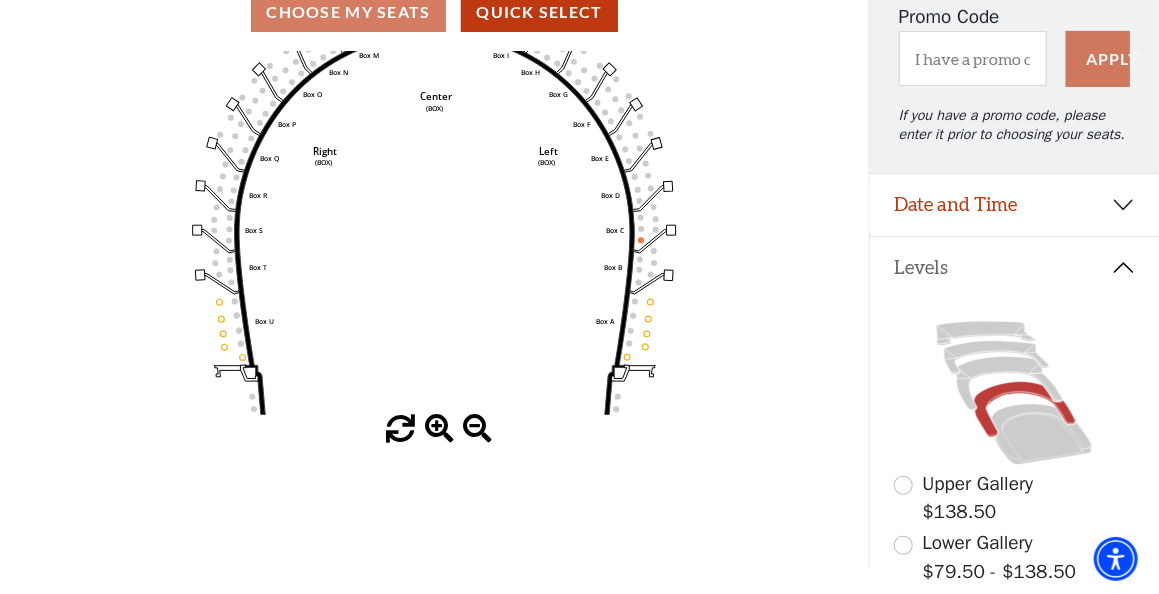 click at bounding box center (439, 429) 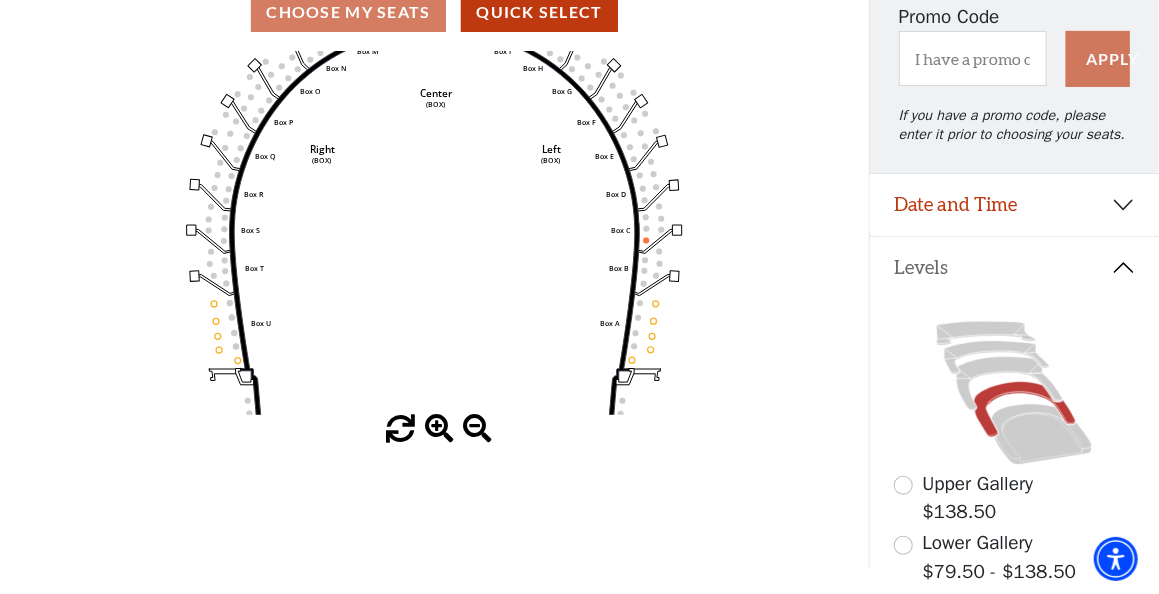 click at bounding box center (439, 429) 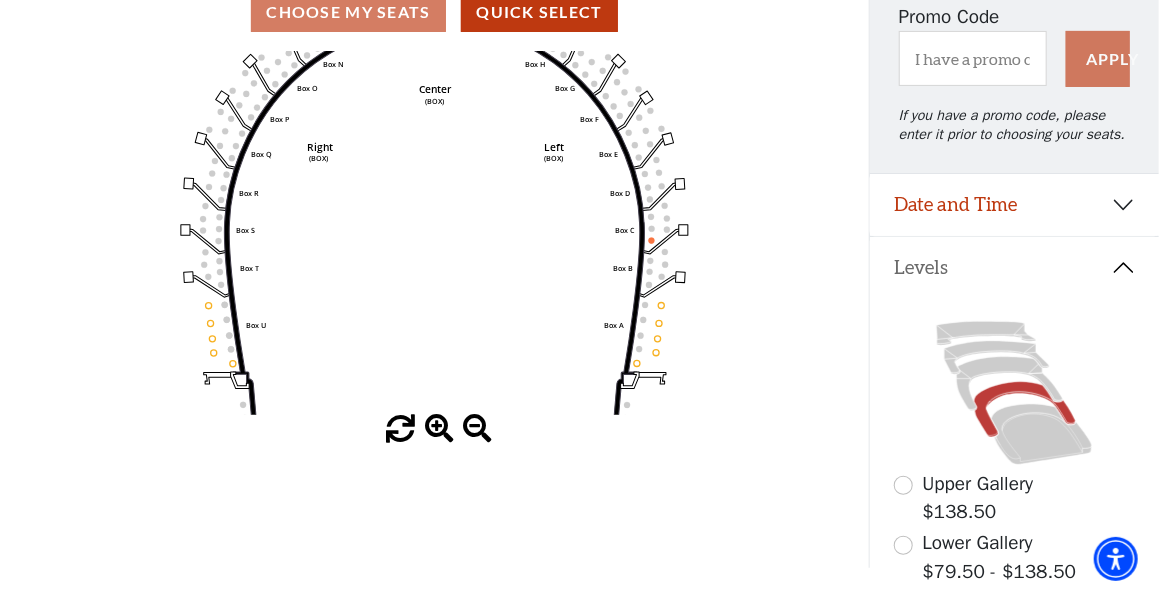 click at bounding box center (439, 429) 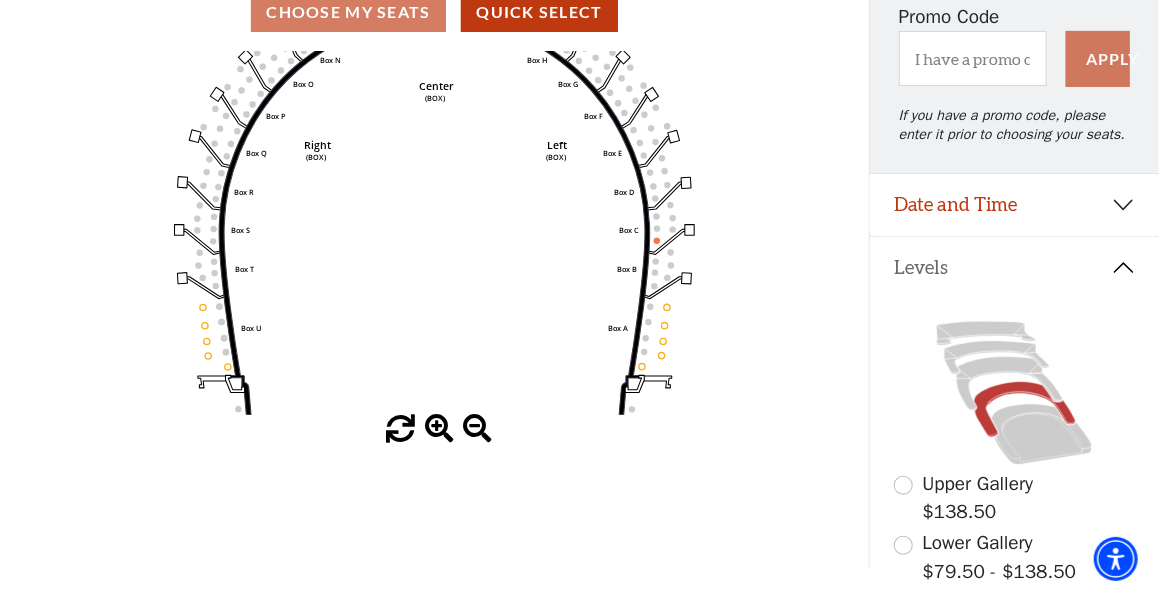 click at bounding box center (439, 429) 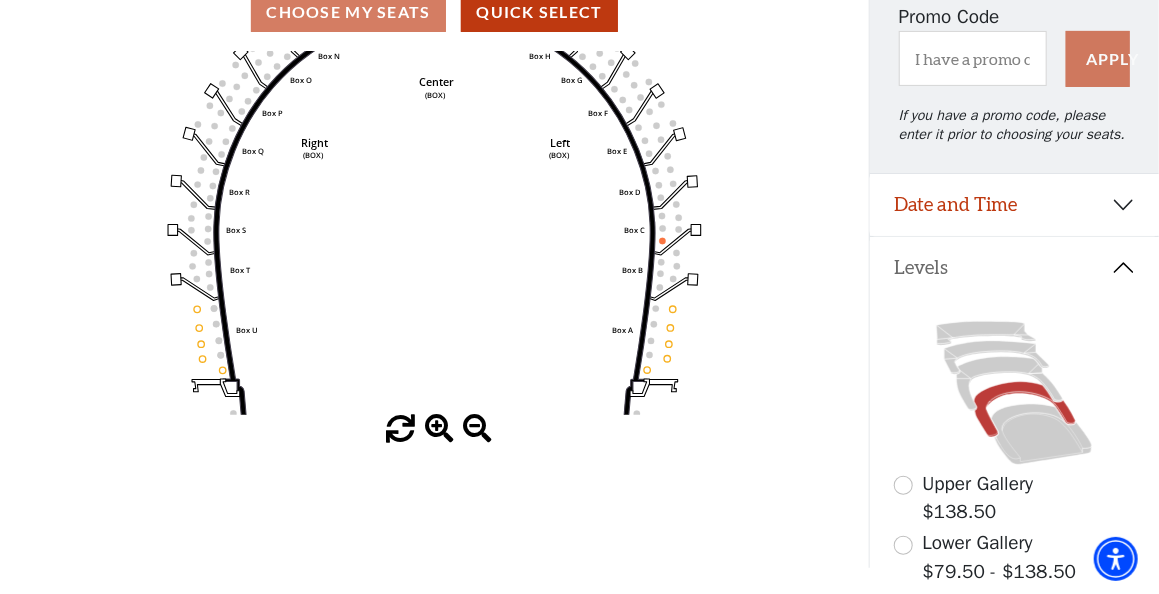 click at bounding box center (439, 429) 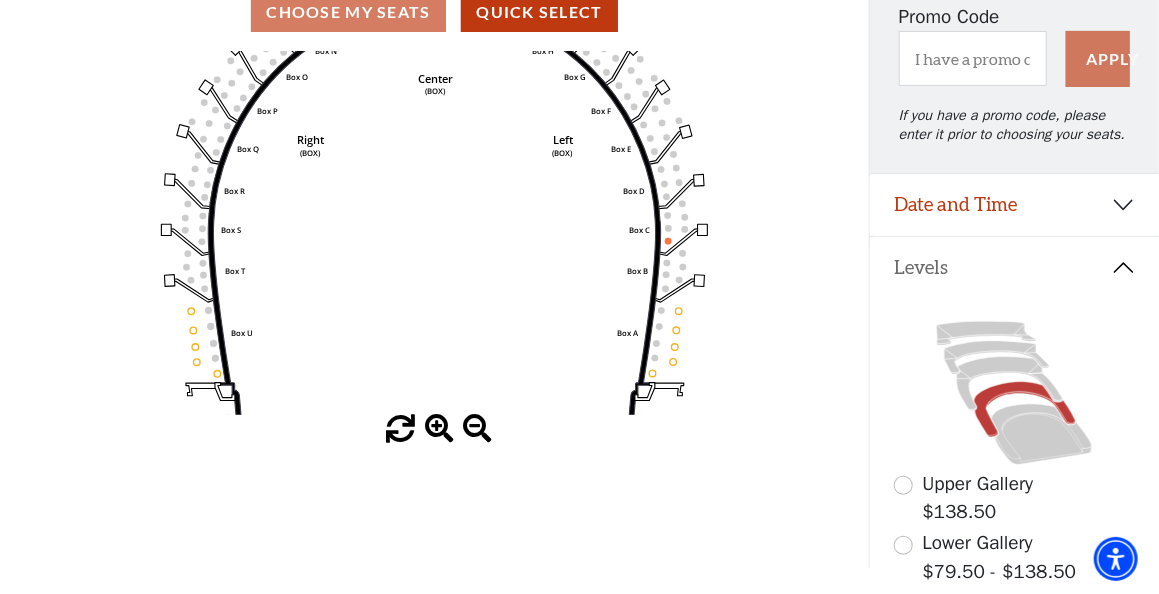 click at bounding box center [439, 429] 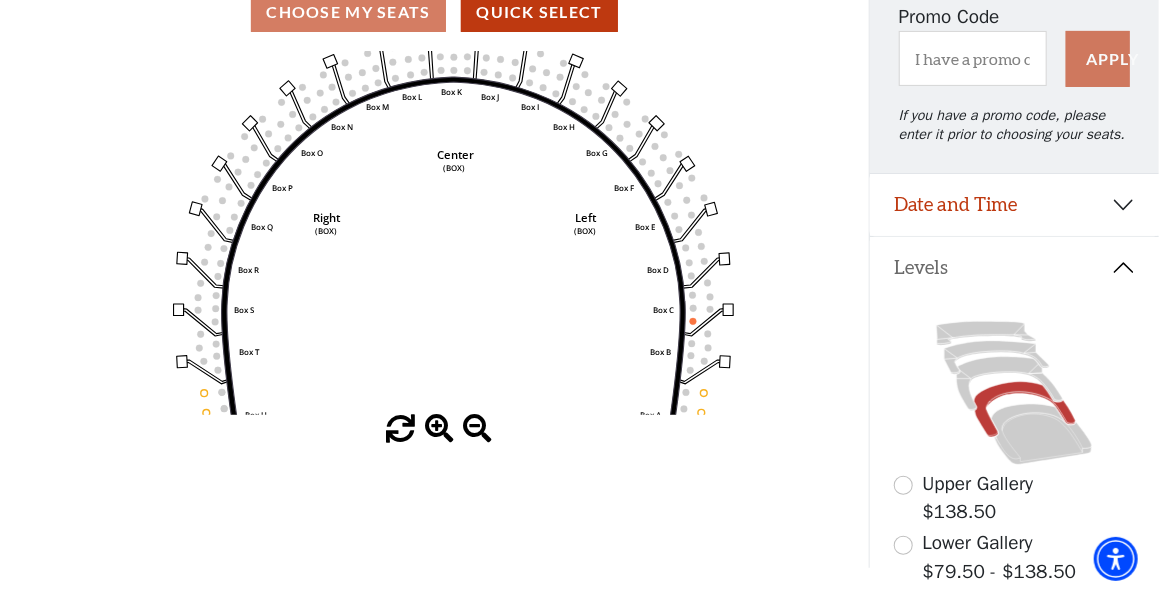 drag, startPoint x: 461, startPoint y: 257, endPoint x: 480, endPoint y: 337, distance: 82.2253 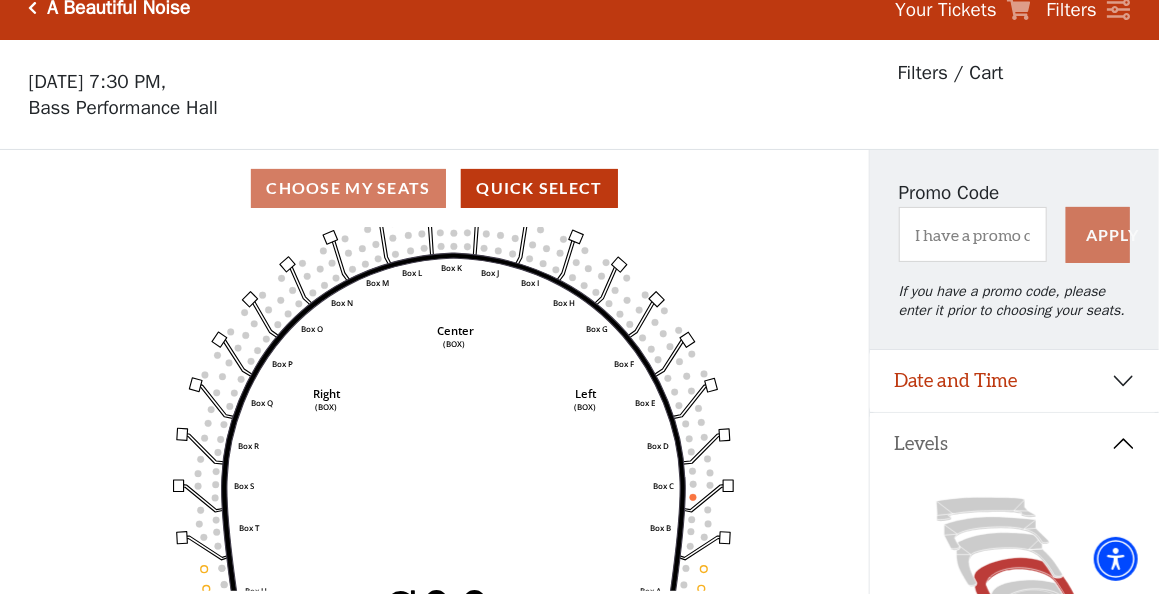 scroll, scrollTop: 0, scrollLeft: 0, axis: both 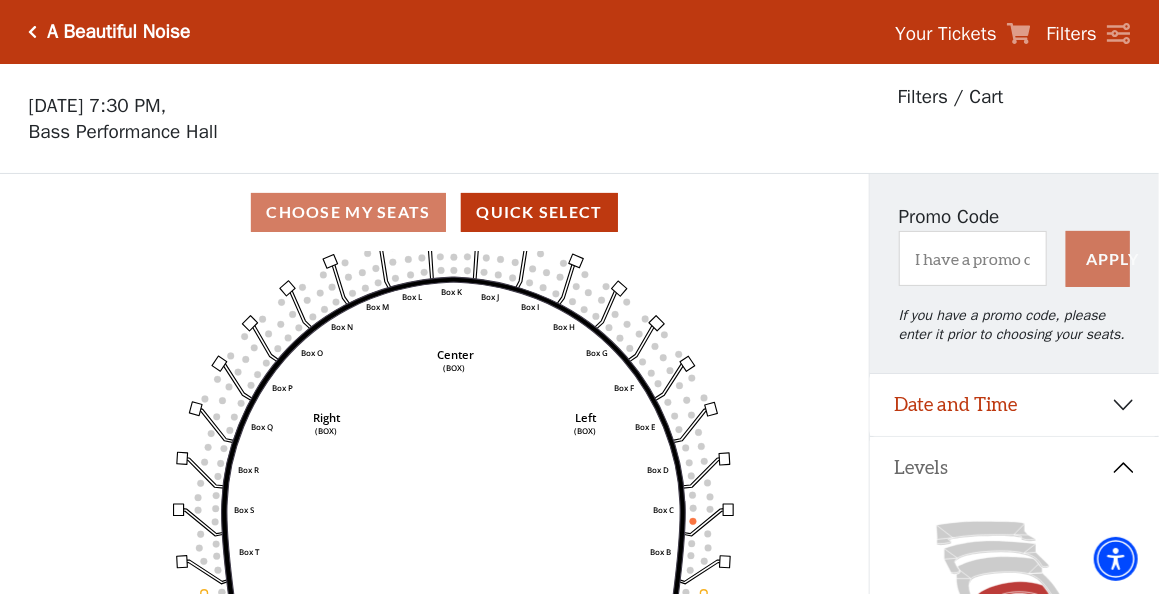 click at bounding box center (33, 32) 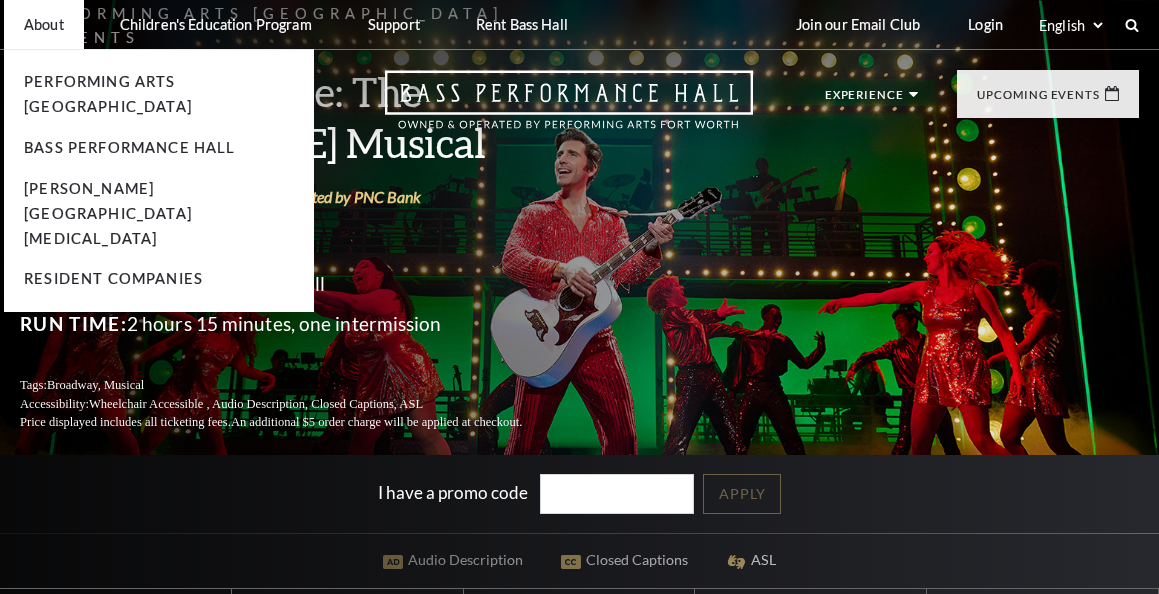 scroll, scrollTop: 0, scrollLeft: 0, axis: both 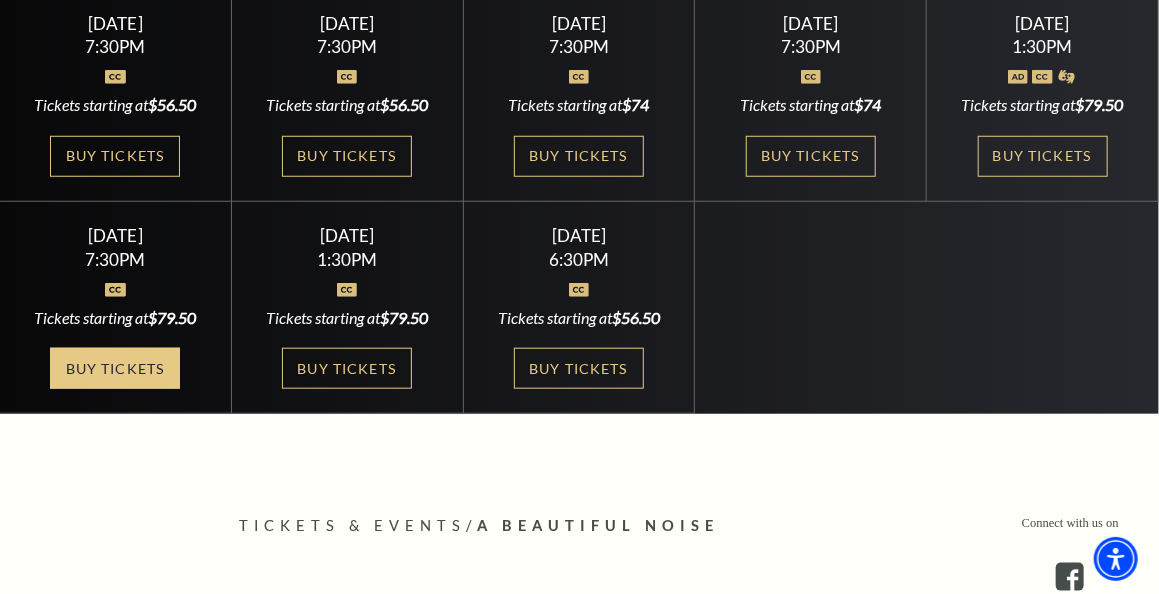 click on "Buy Tickets" at bounding box center (115, 368) 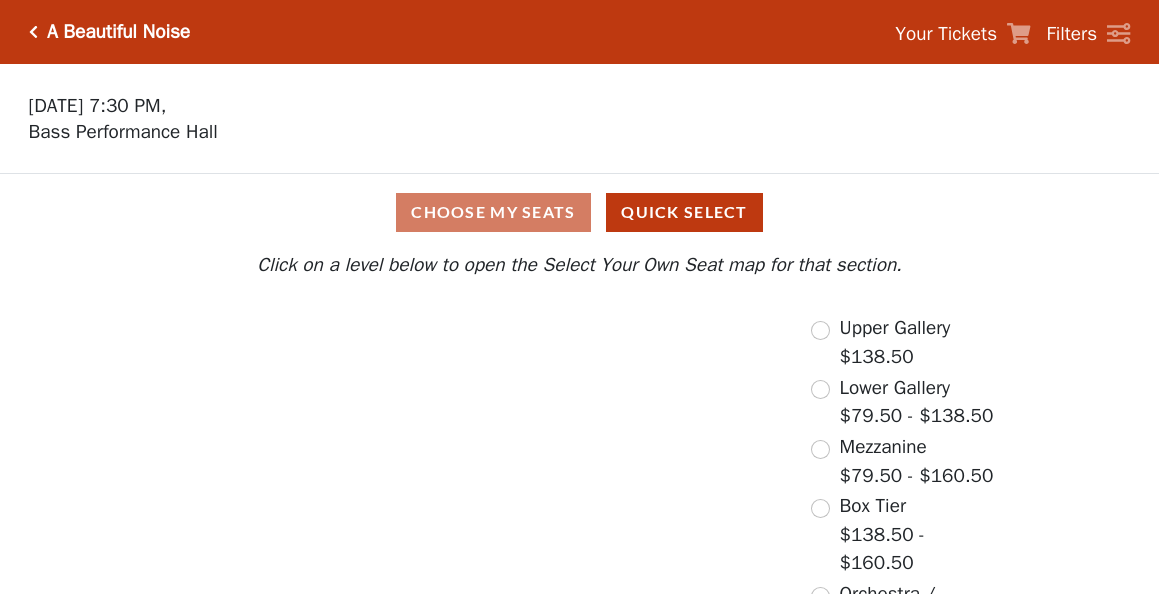 scroll, scrollTop: 0, scrollLeft: 0, axis: both 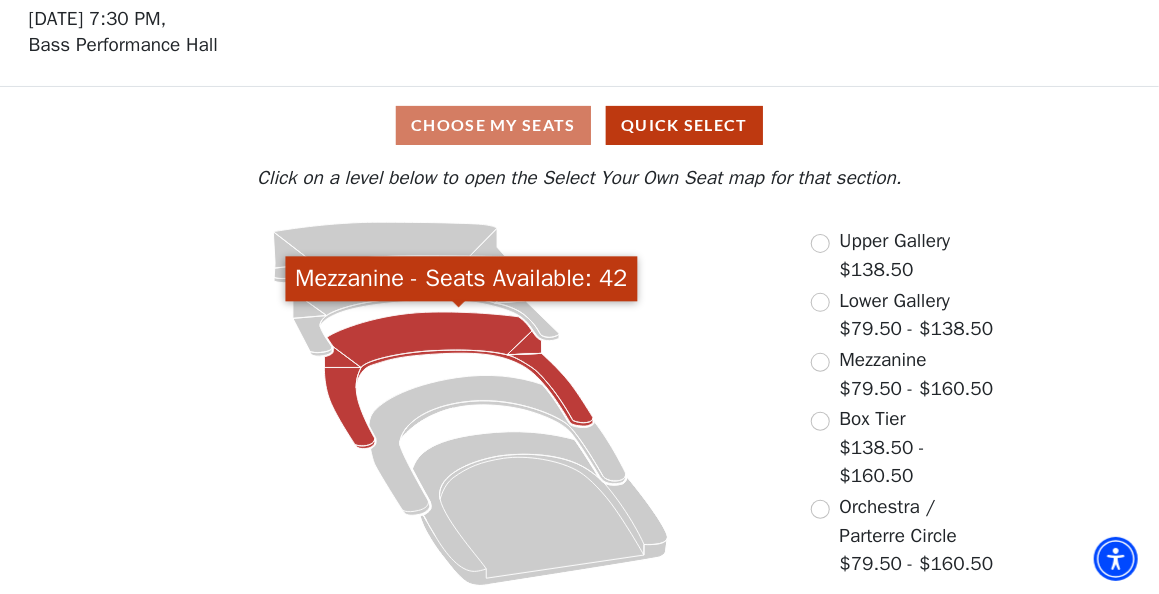 click 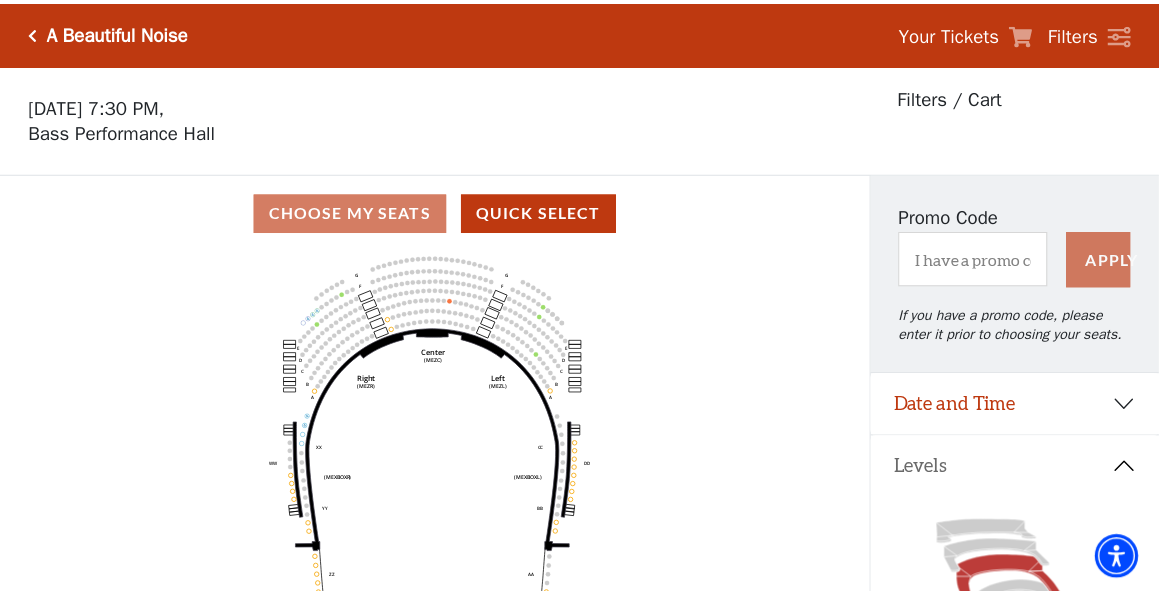 scroll, scrollTop: 92, scrollLeft: 0, axis: vertical 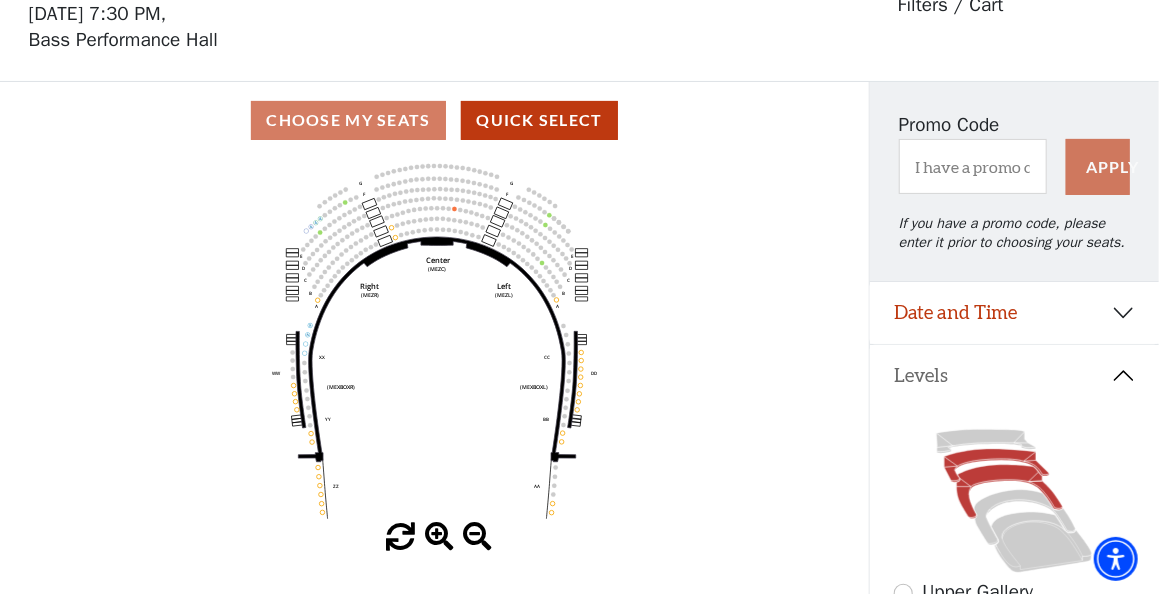 click 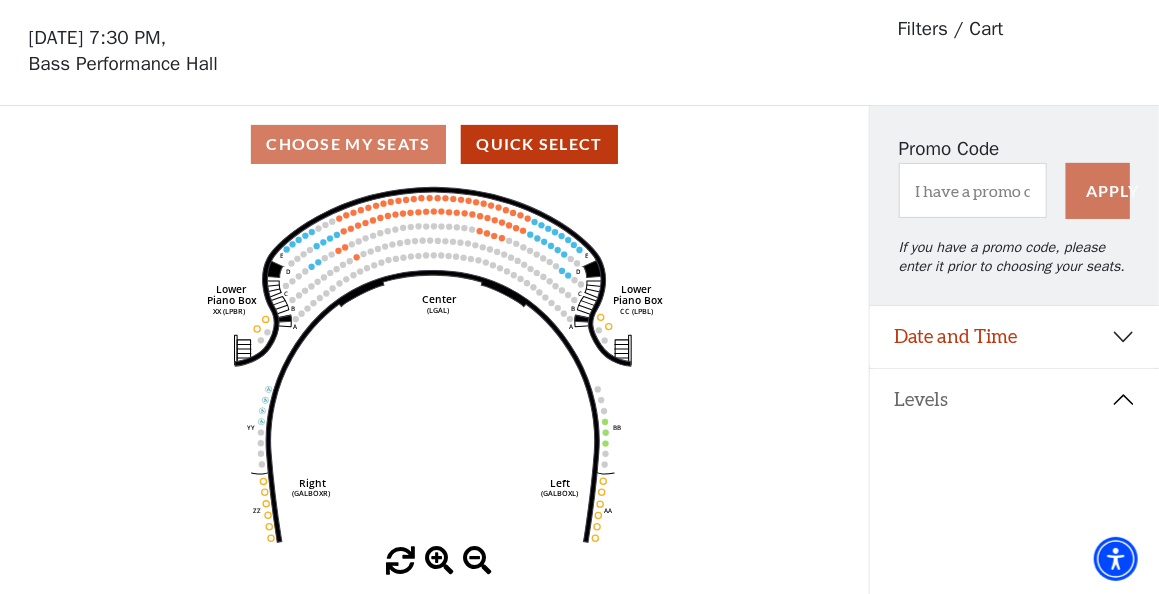 scroll, scrollTop: 92, scrollLeft: 0, axis: vertical 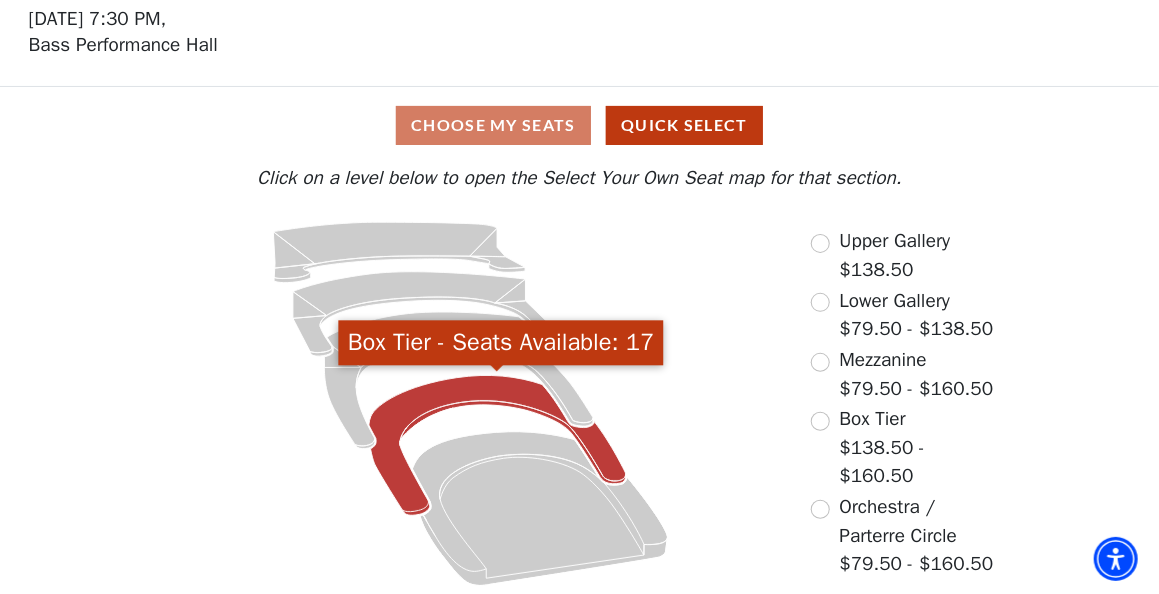 click 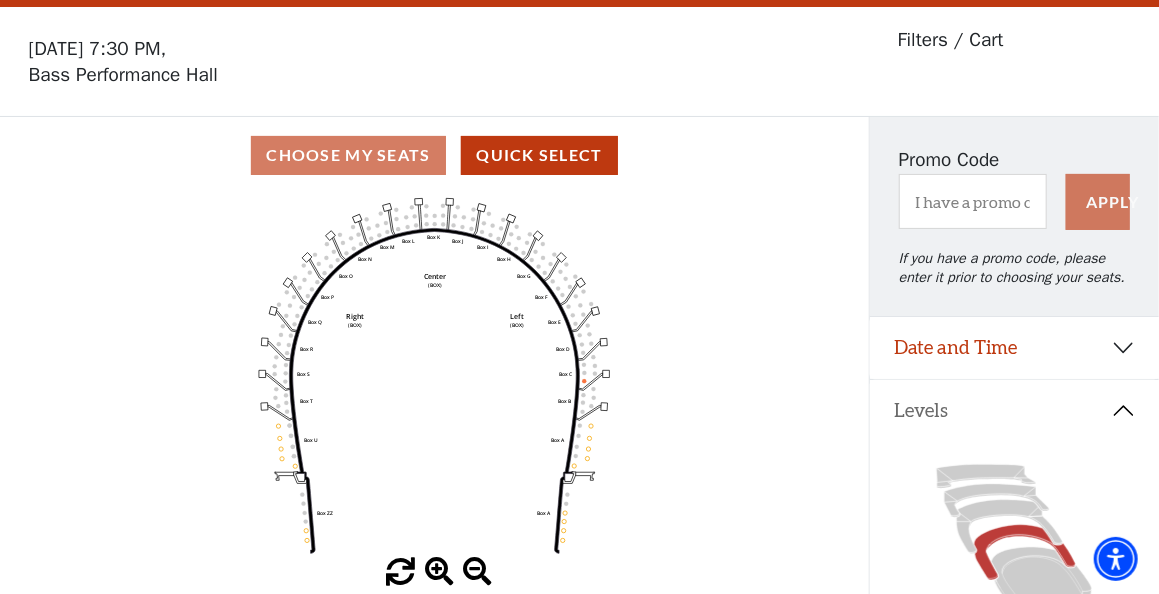 scroll, scrollTop: 92, scrollLeft: 0, axis: vertical 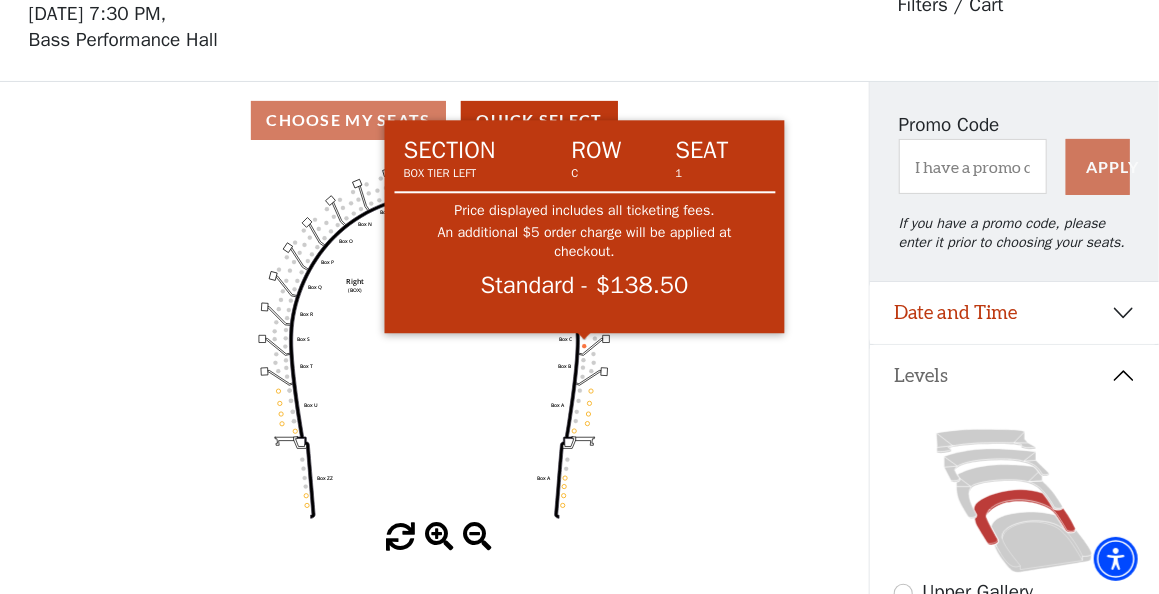click 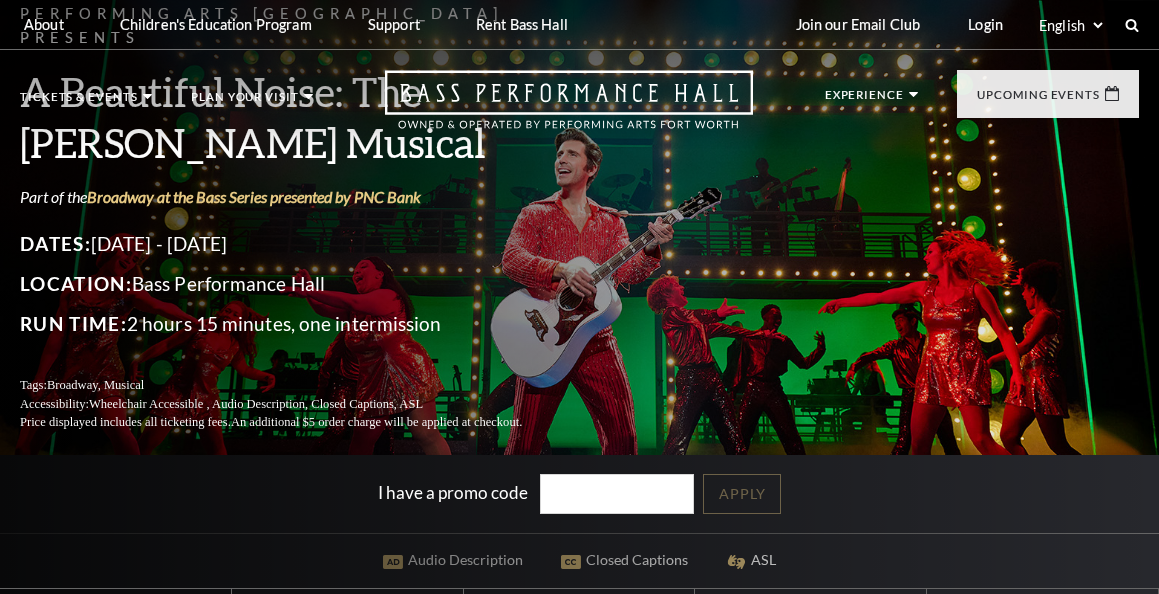 scroll, scrollTop: 0, scrollLeft: 0, axis: both 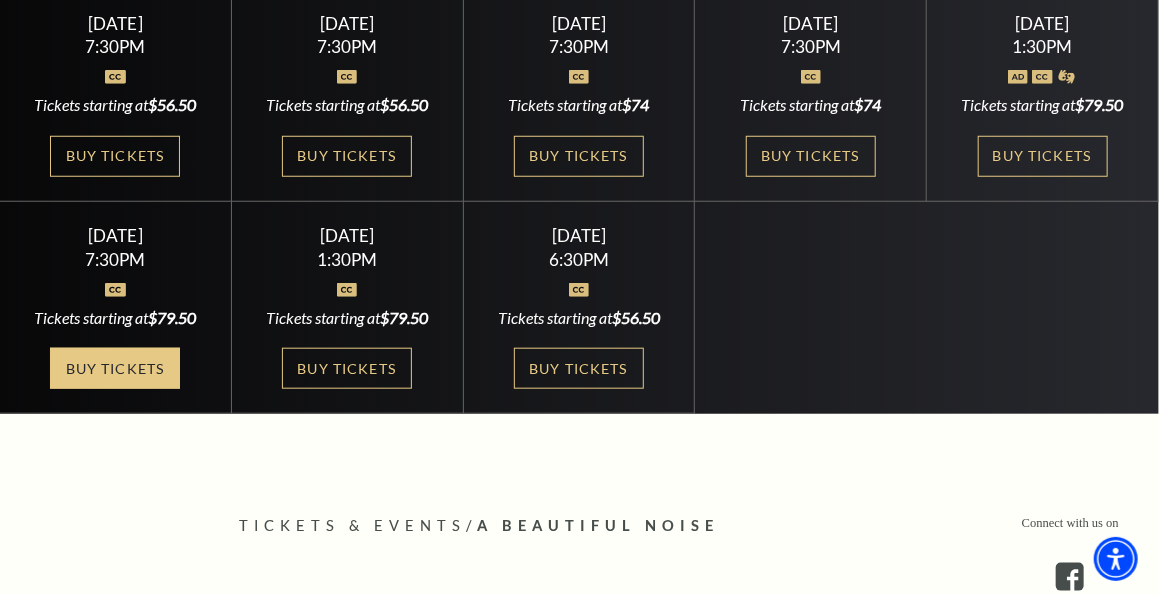 click on "Buy Tickets" at bounding box center (115, 368) 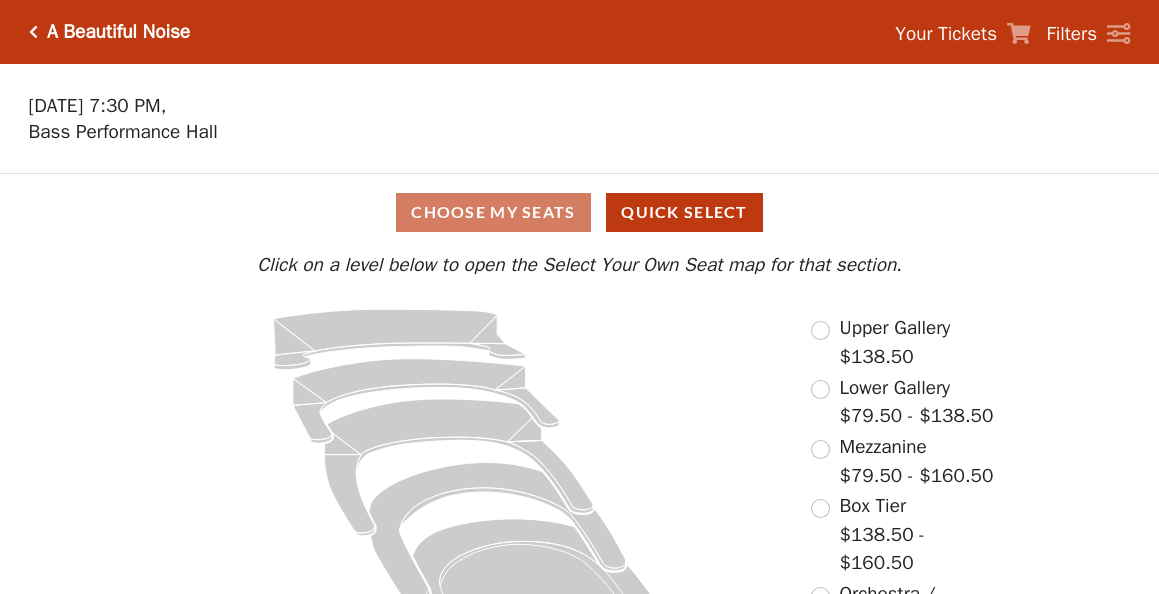 scroll, scrollTop: 0, scrollLeft: 0, axis: both 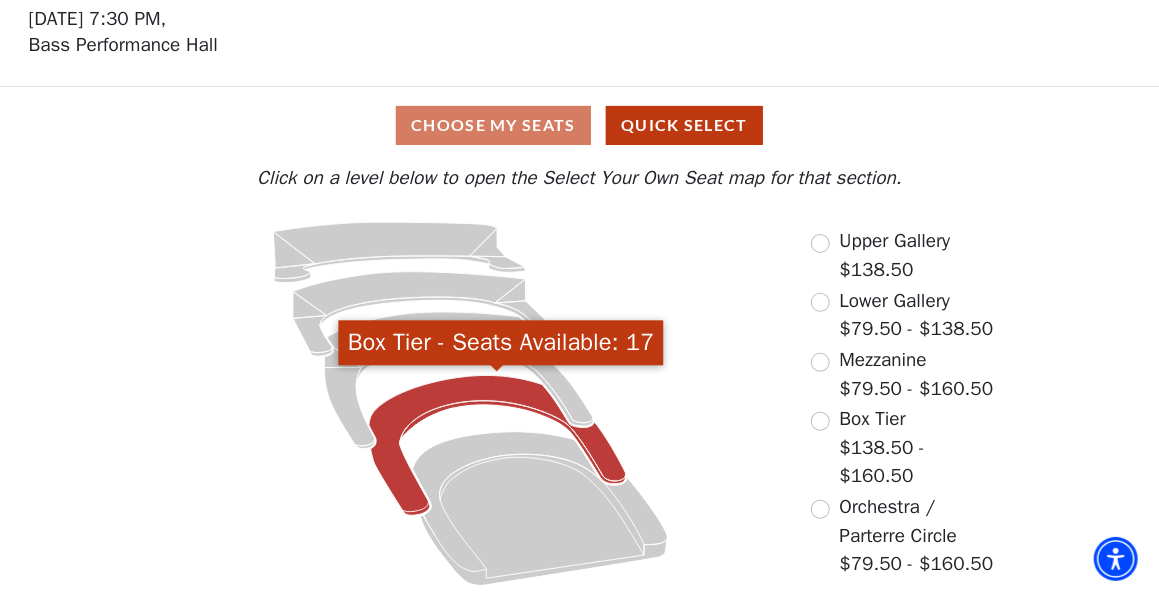 click 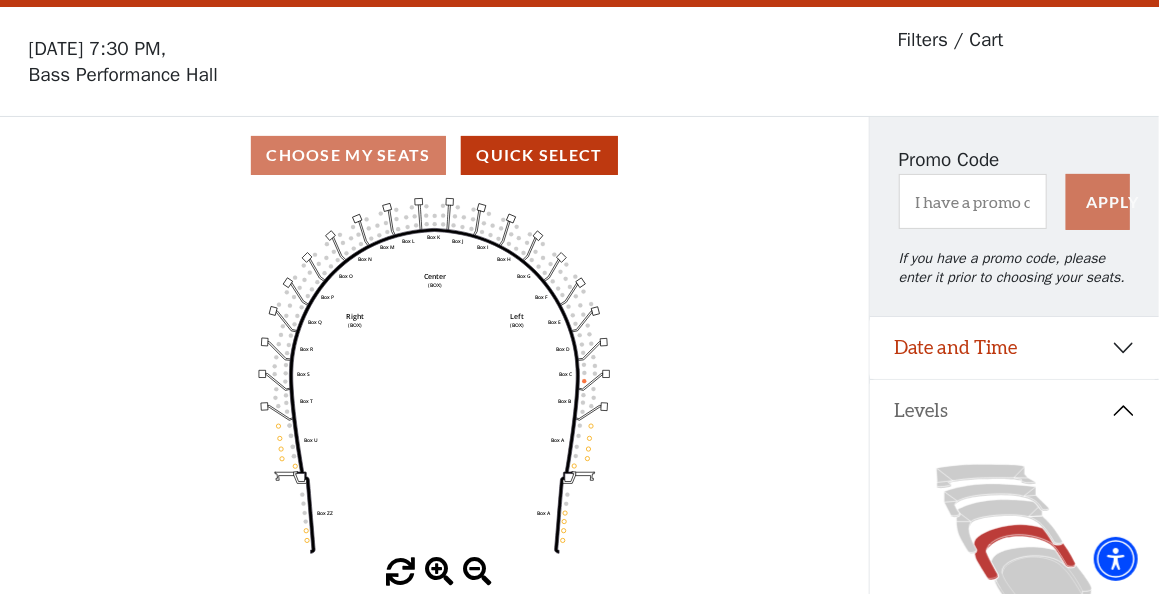 scroll, scrollTop: 92, scrollLeft: 0, axis: vertical 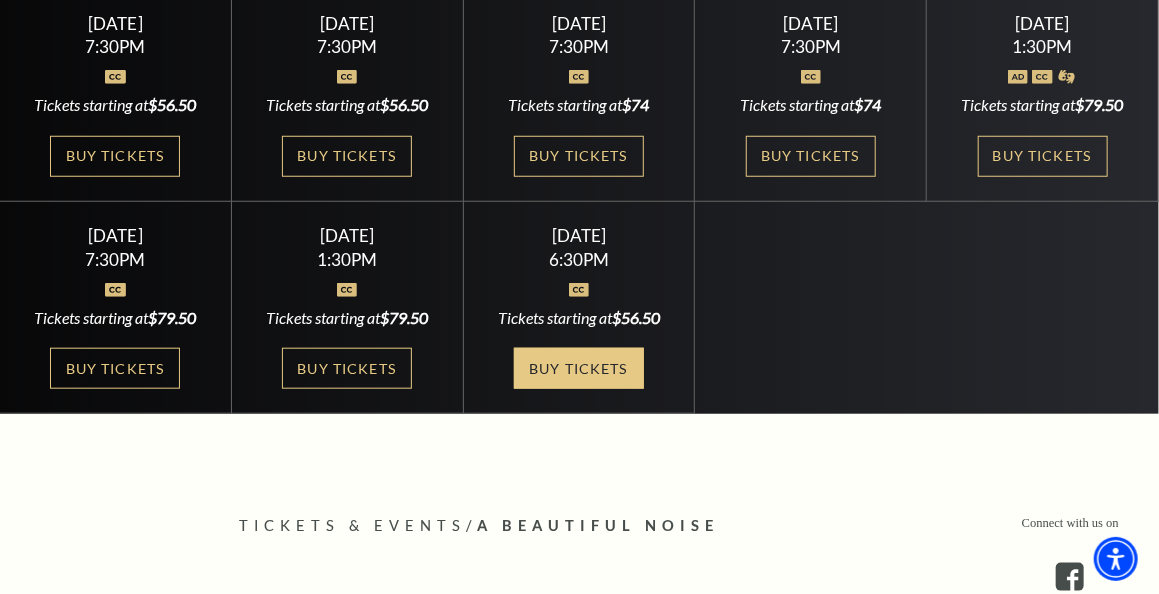 click on "Buy Tickets" at bounding box center [579, 368] 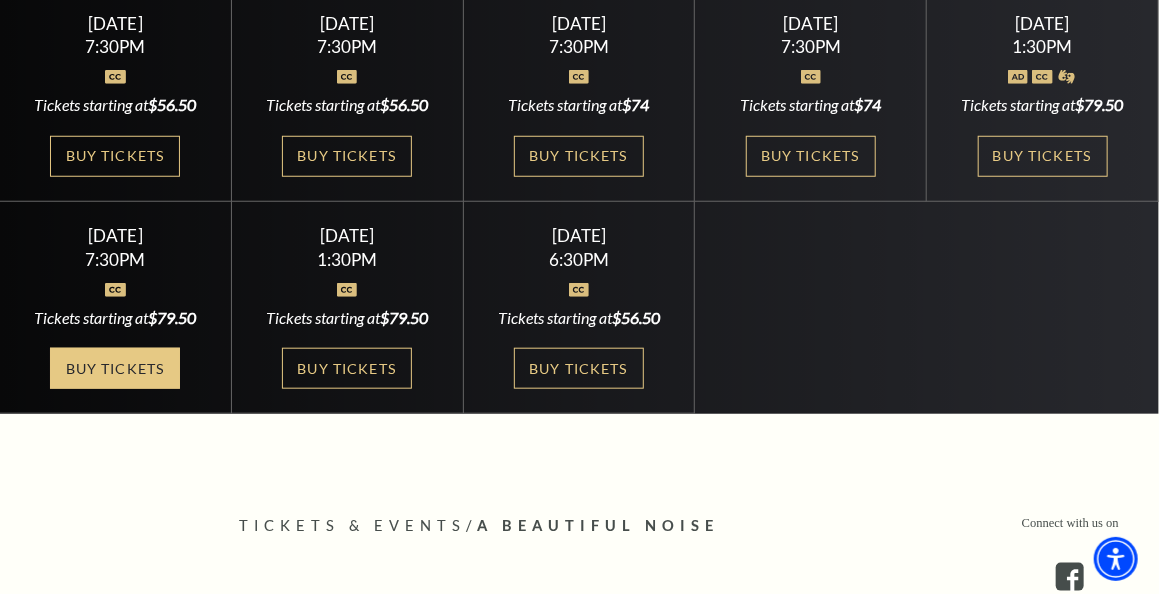 click on "Buy Tickets" at bounding box center [115, 368] 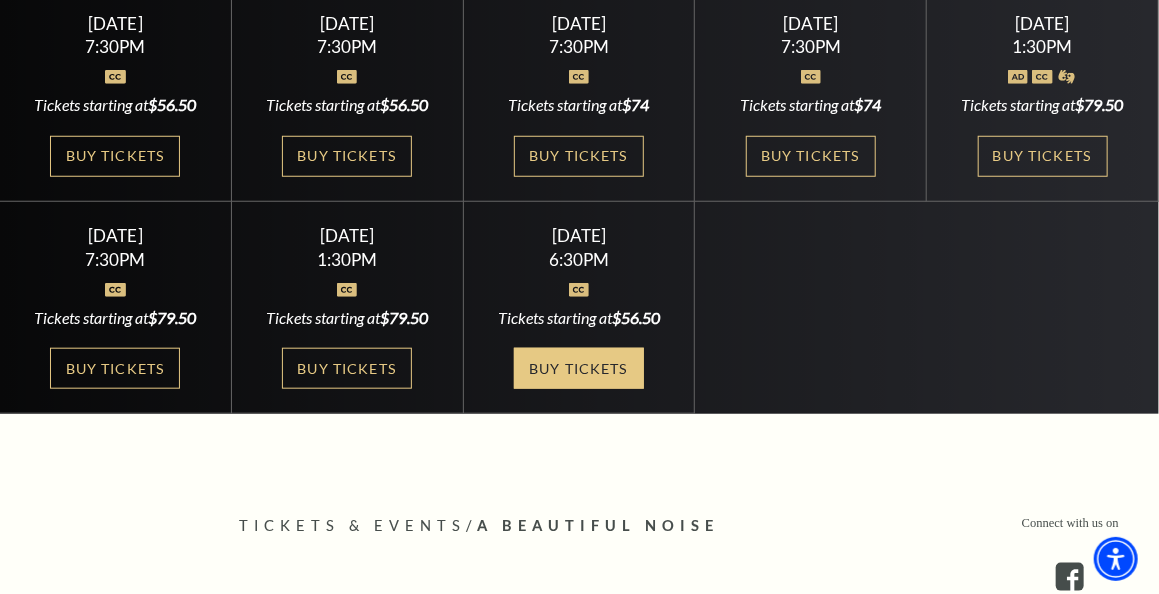 click on "Buy Tickets" at bounding box center [579, 368] 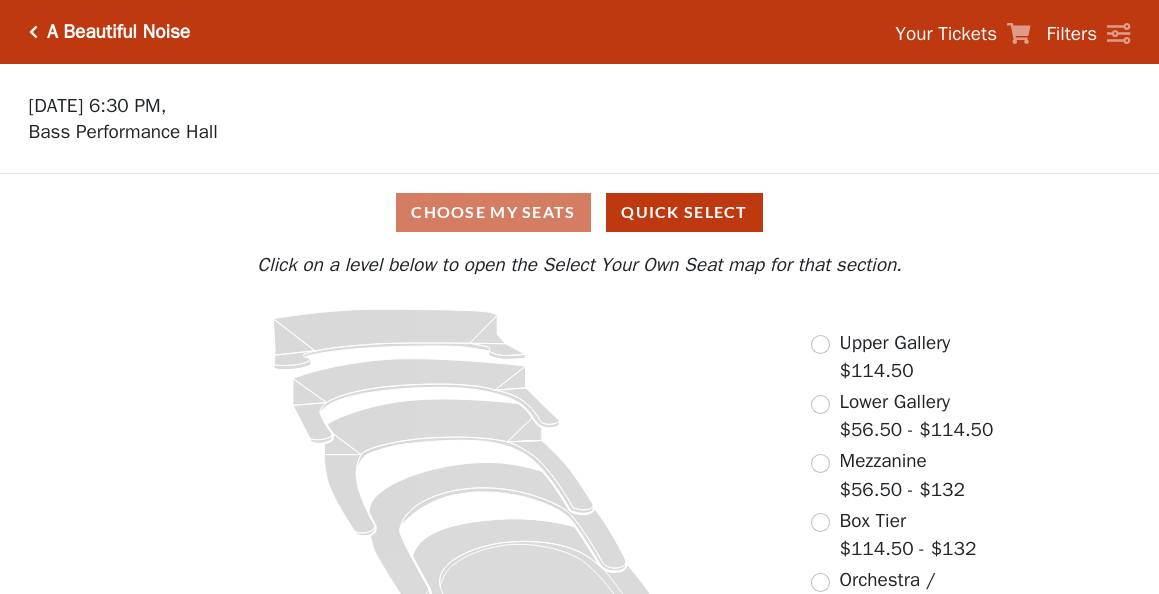 scroll, scrollTop: 0, scrollLeft: 0, axis: both 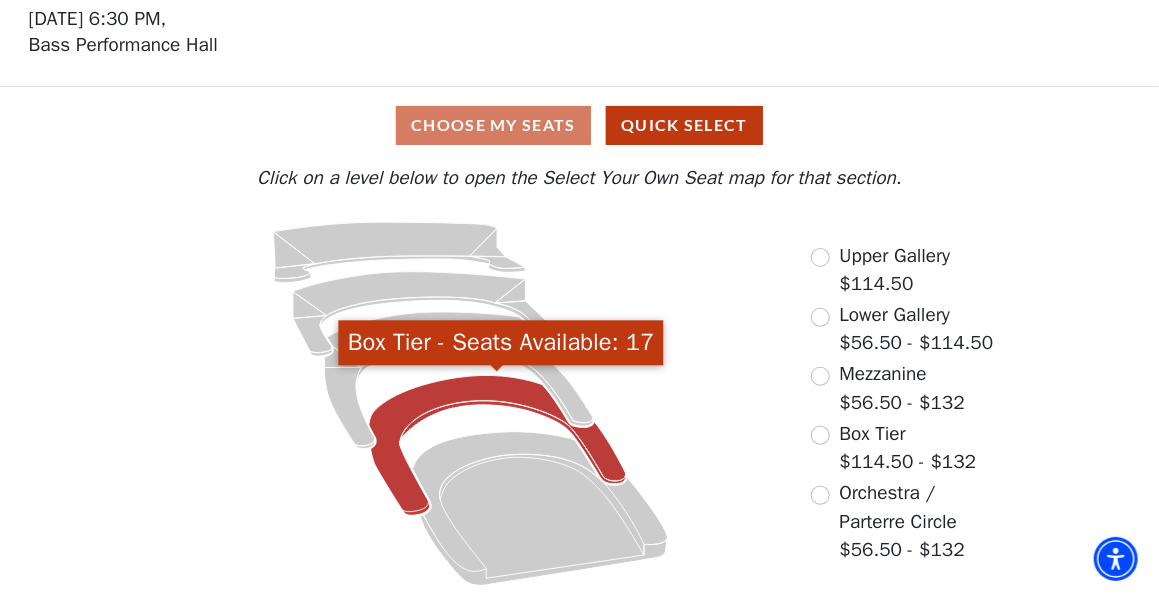 click 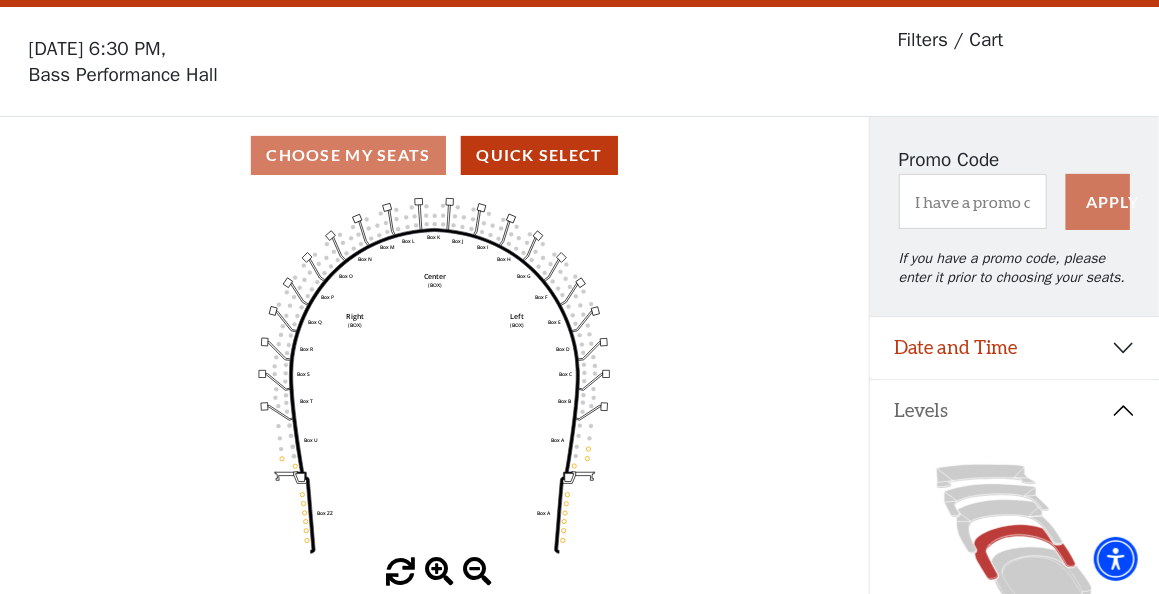 scroll, scrollTop: 92, scrollLeft: 0, axis: vertical 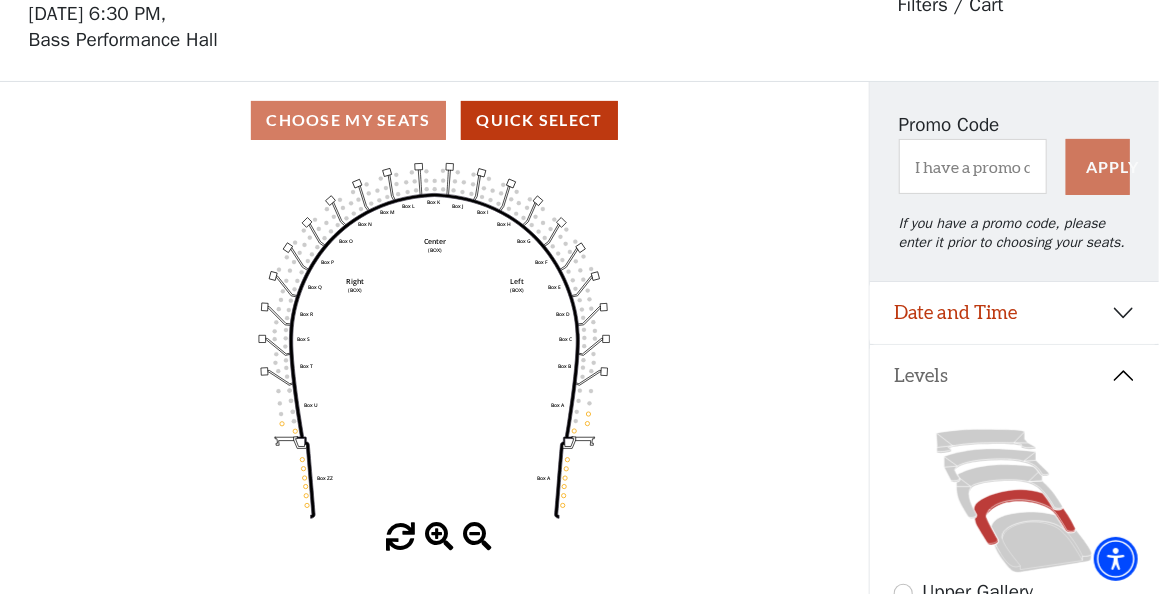 click at bounding box center (439, 537) 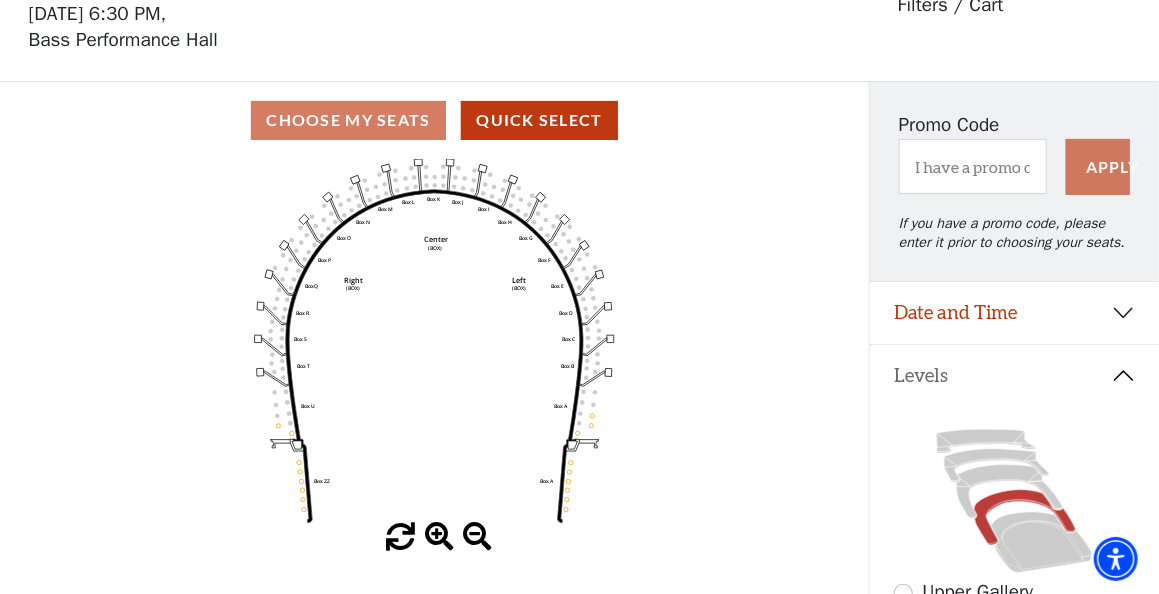 click at bounding box center (439, 537) 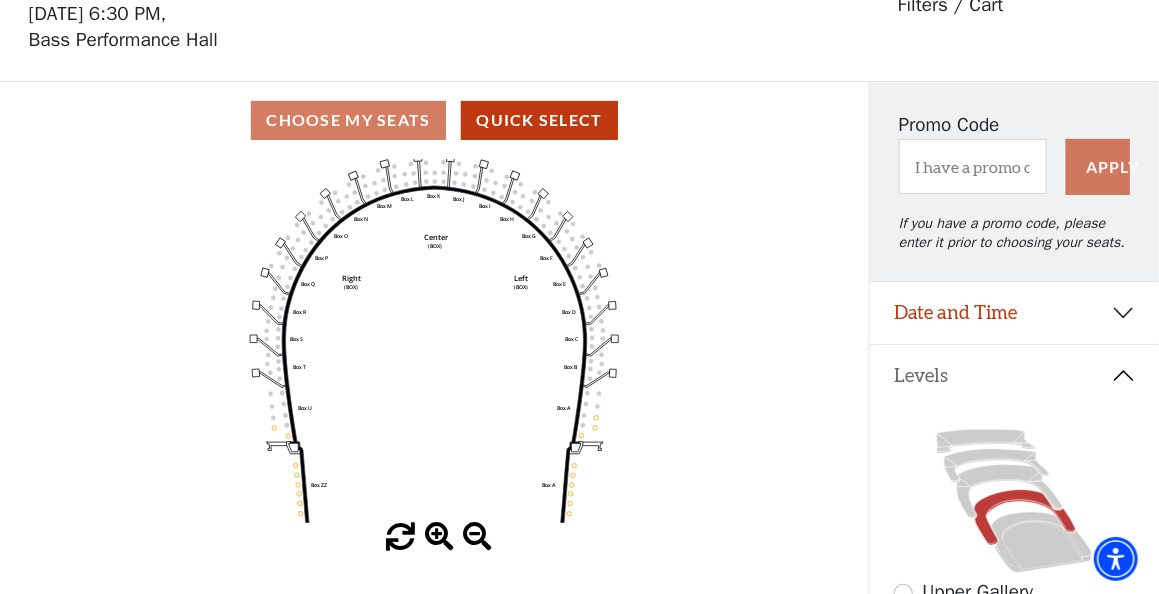 click at bounding box center (439, 537) 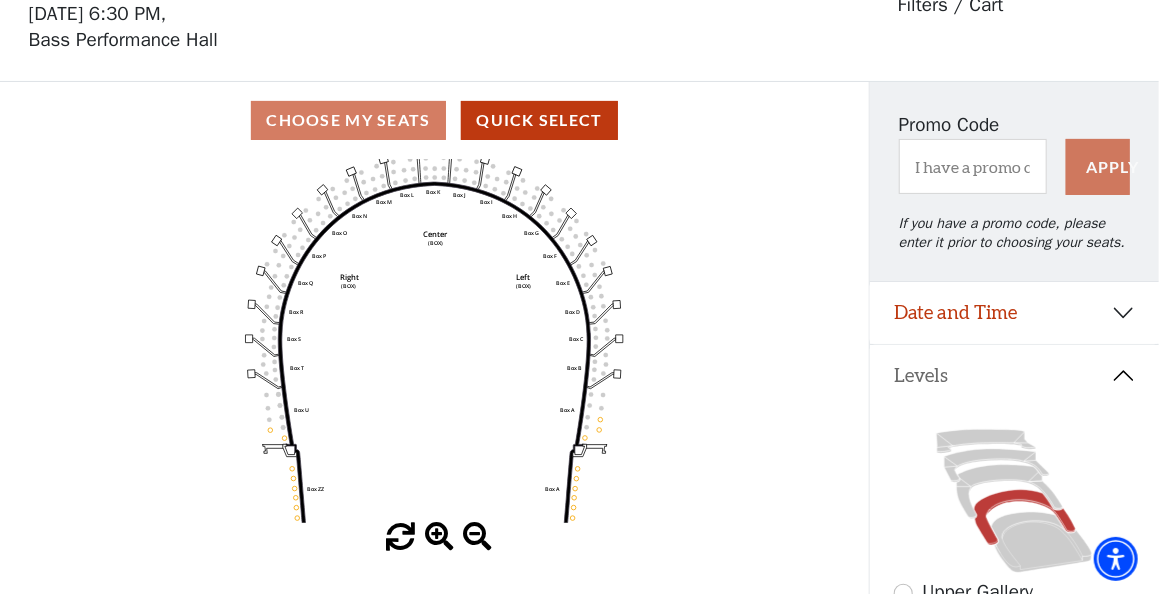 click at bounding box center (439, 537) 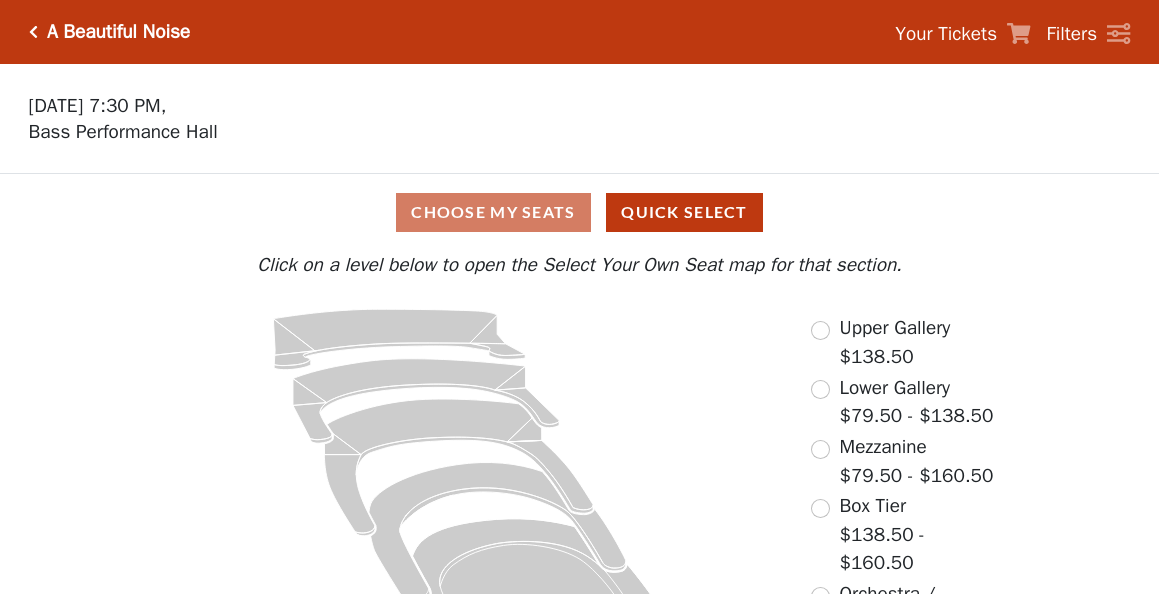 scroll, scrollTop: 0, scrollLeft: 0, axis: both 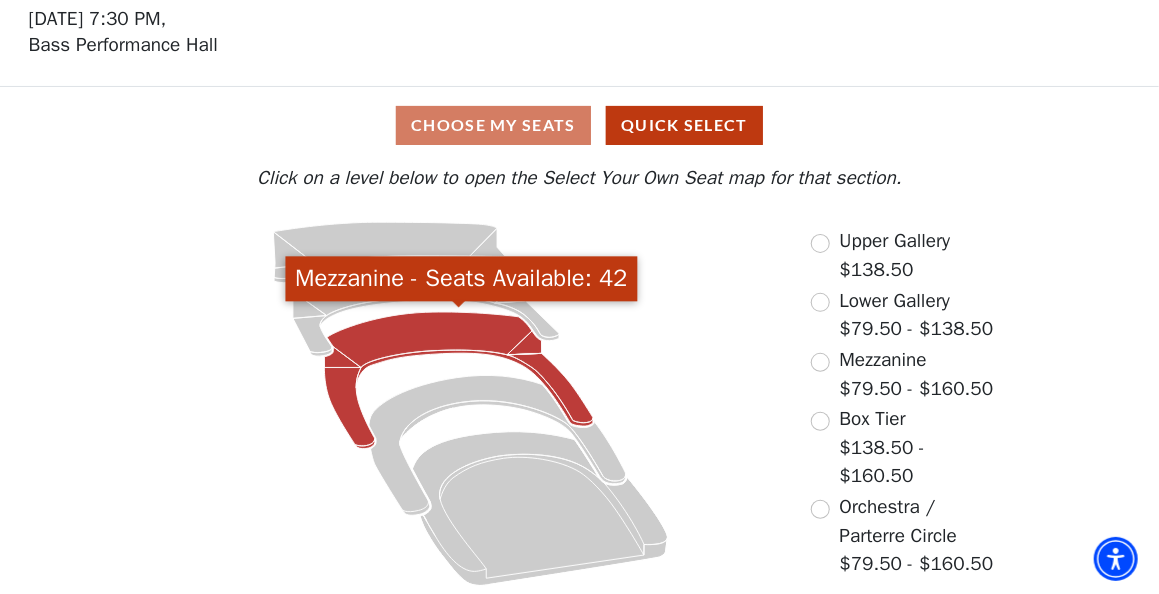 click 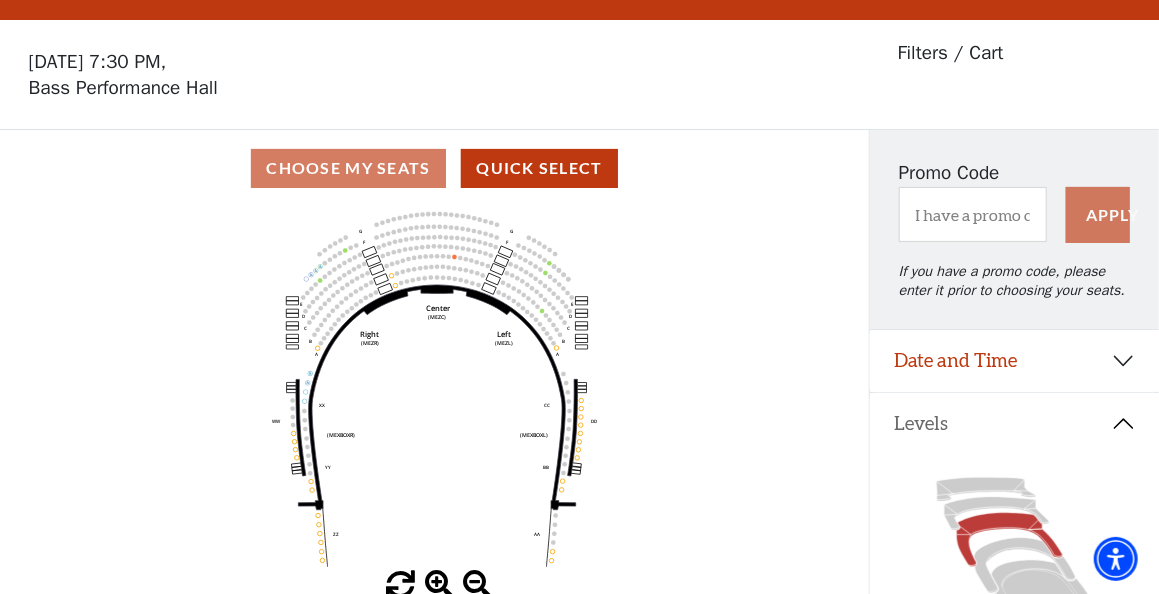 scroll, scrollTop: 92, scrollLeft: 0, axis: vertical 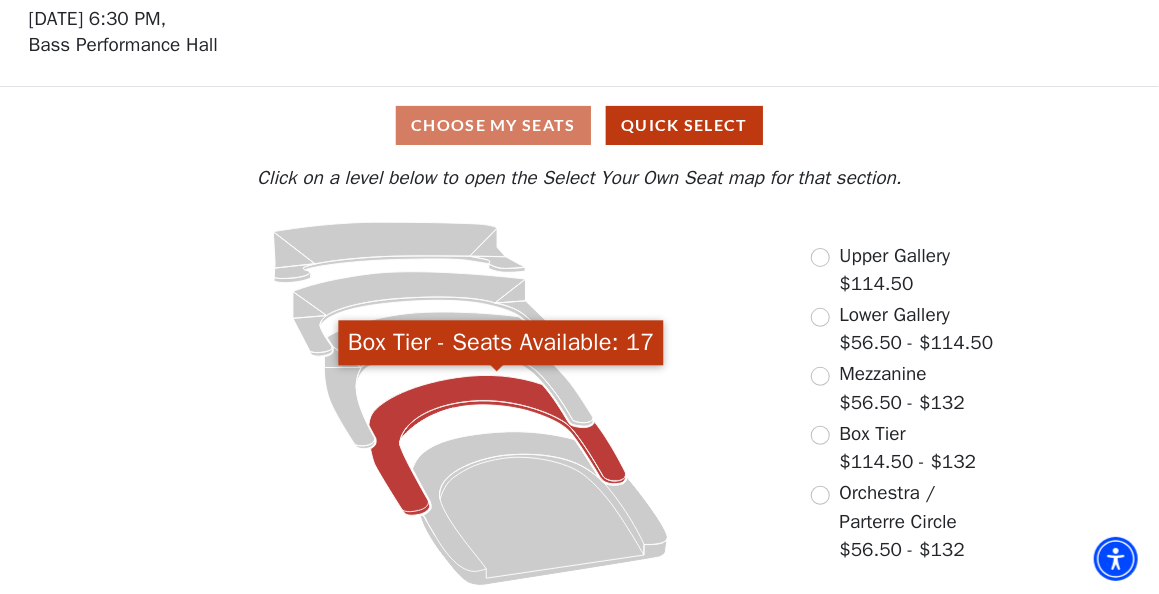 click 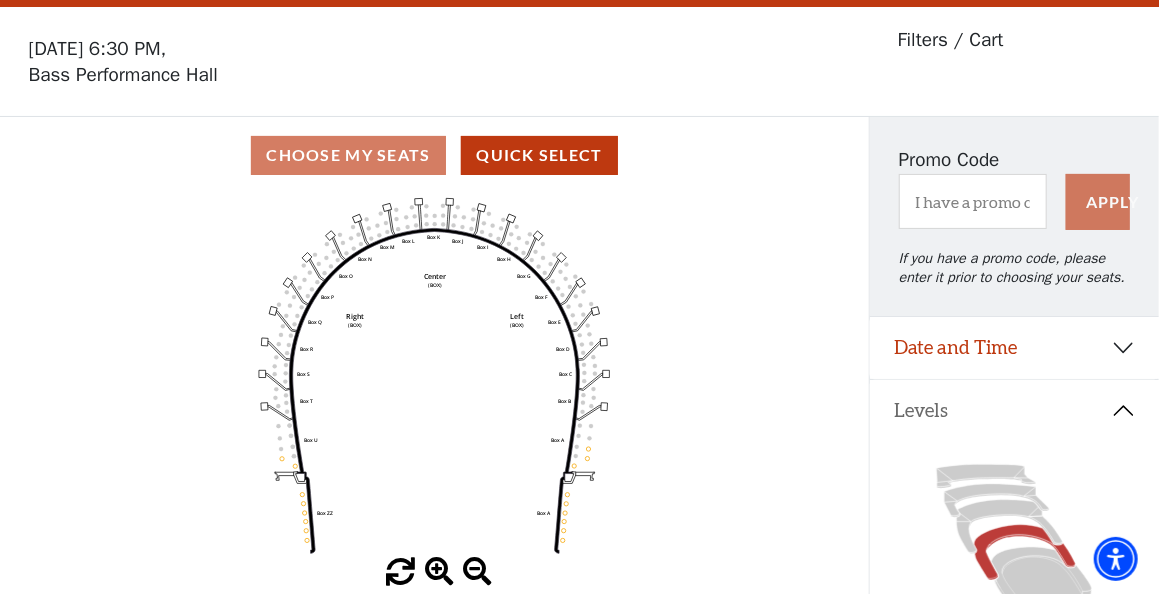 scroll, scrollTop: 92, scrollLeft: 0, axis: vertical 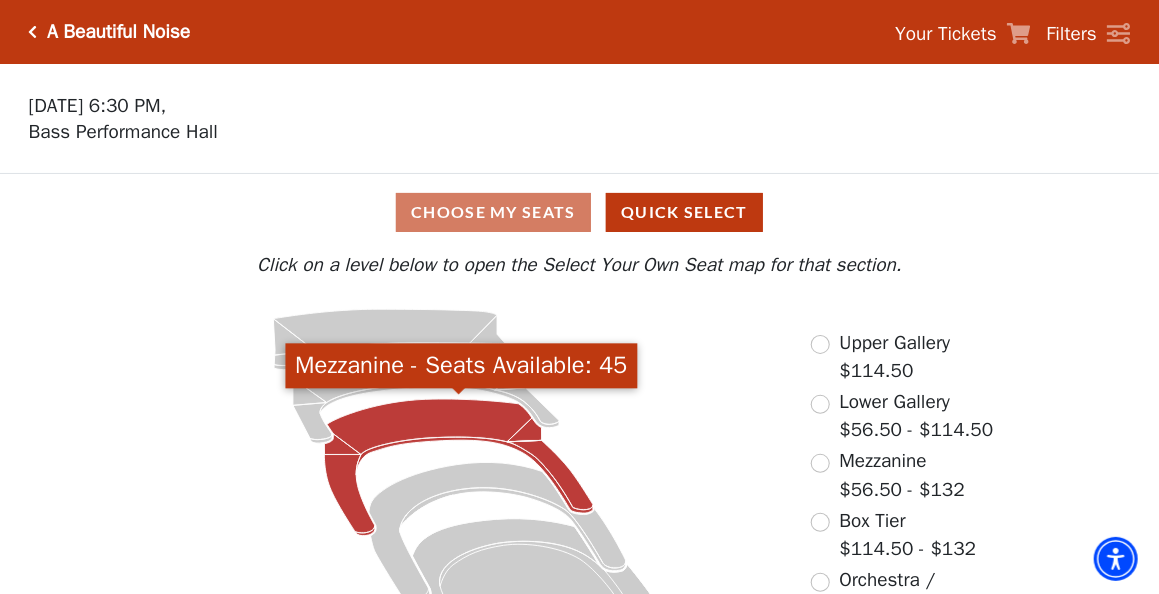 click 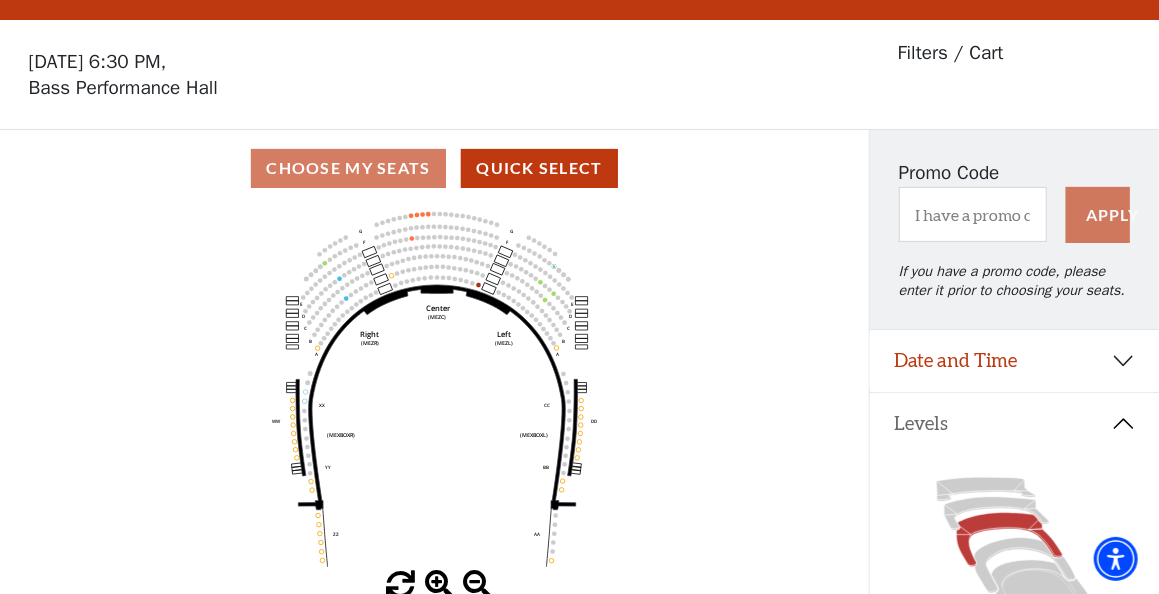 scroll, scrollTop: 92, scrollLeft: 0, axis: vertical 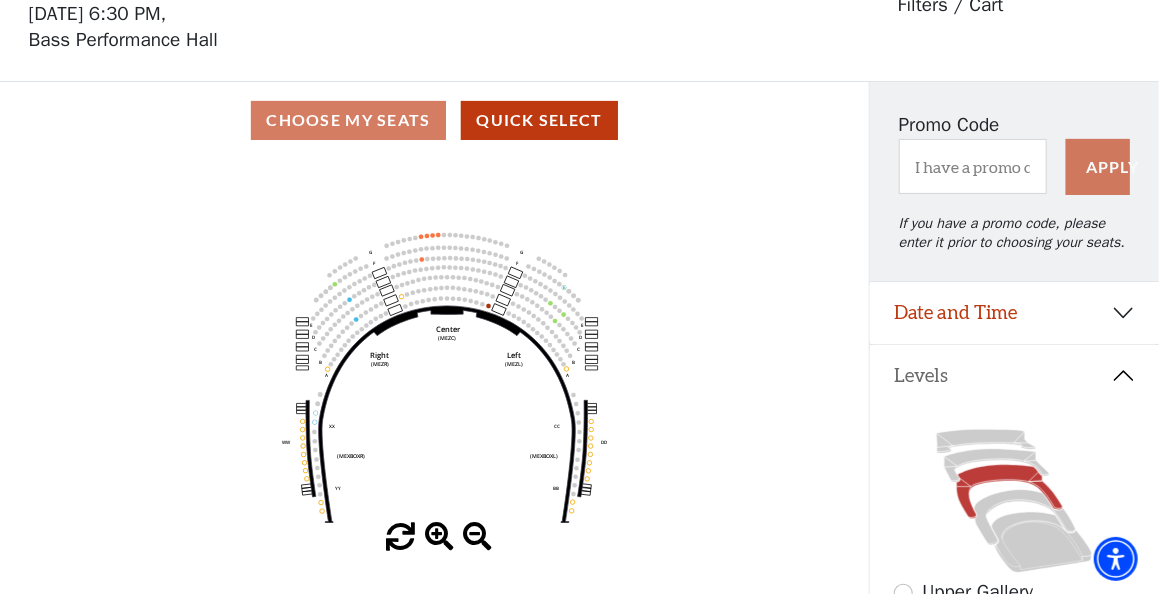 drag, startPoint x: 703, startPoint y: 312, endPoint x: 728, endPoint y: 304, distance: 26.24881 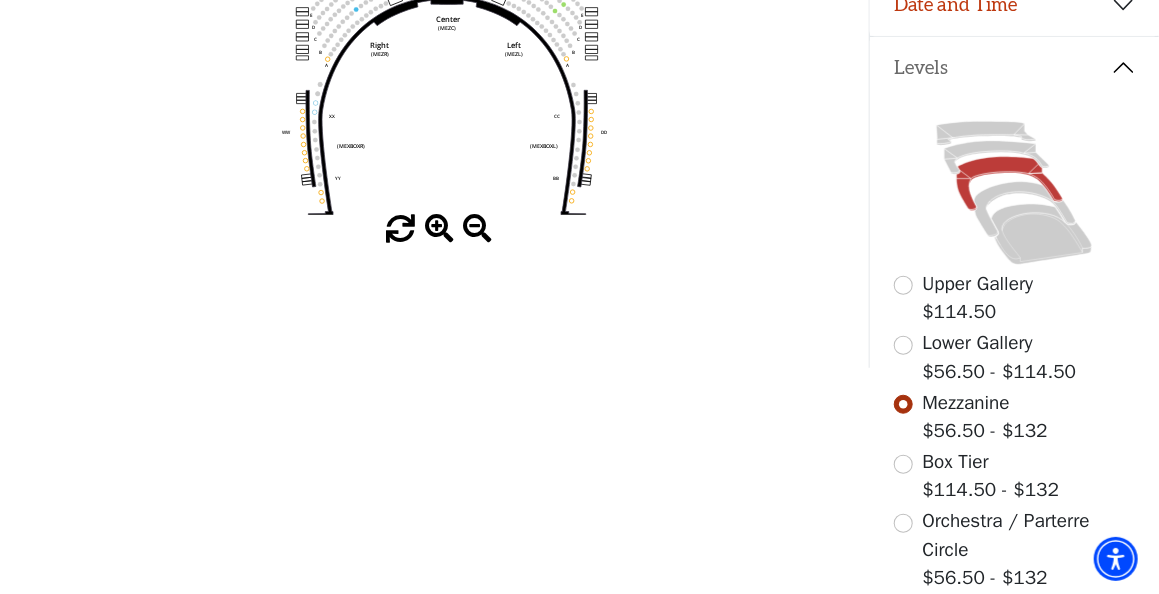 scroll, scrollTop: 300, scrollLeft: 0, axis: vertical 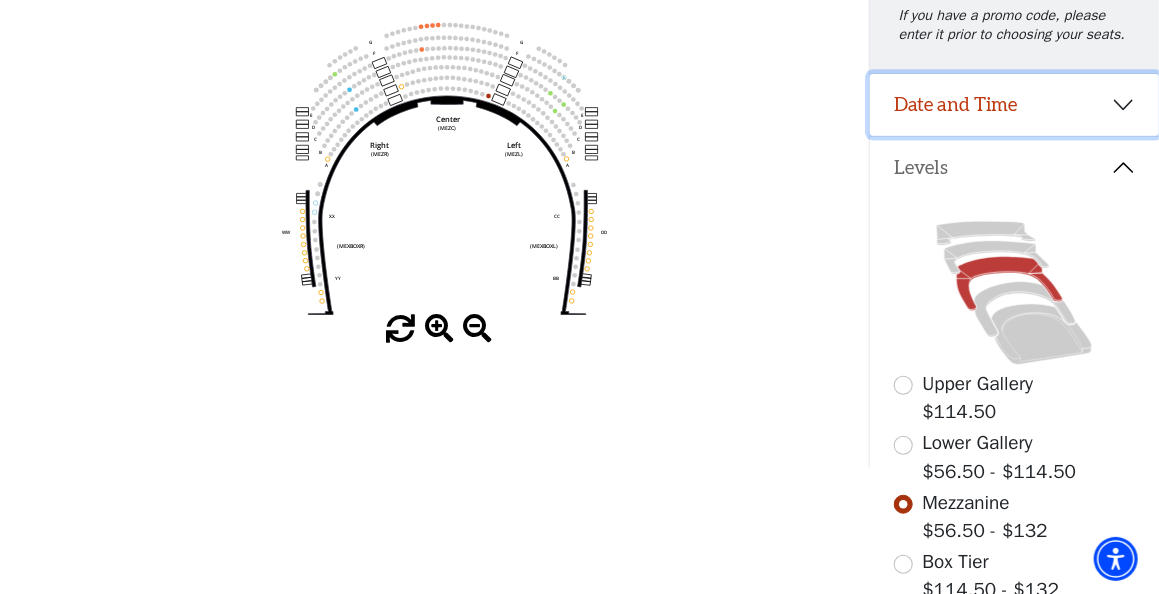 click on "Date and Time" at bounding box center [1014, 105] 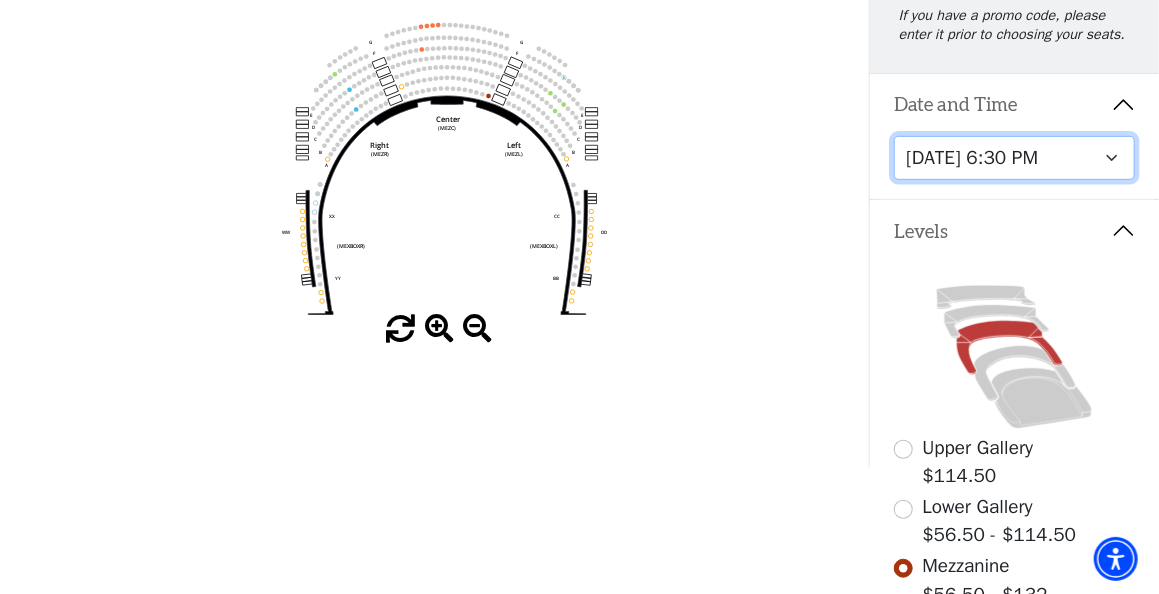 click on "[DATE] 7:30 PM [DATE] 7:30 PM [DATE] 7:30 PM [DATE] 7:30 PM [DATE] 1:30 PM [DATE] 7:30 PM [DATE] 1:30 PM [DATE] 6:30 PM" at bounding box center (1014, 158) 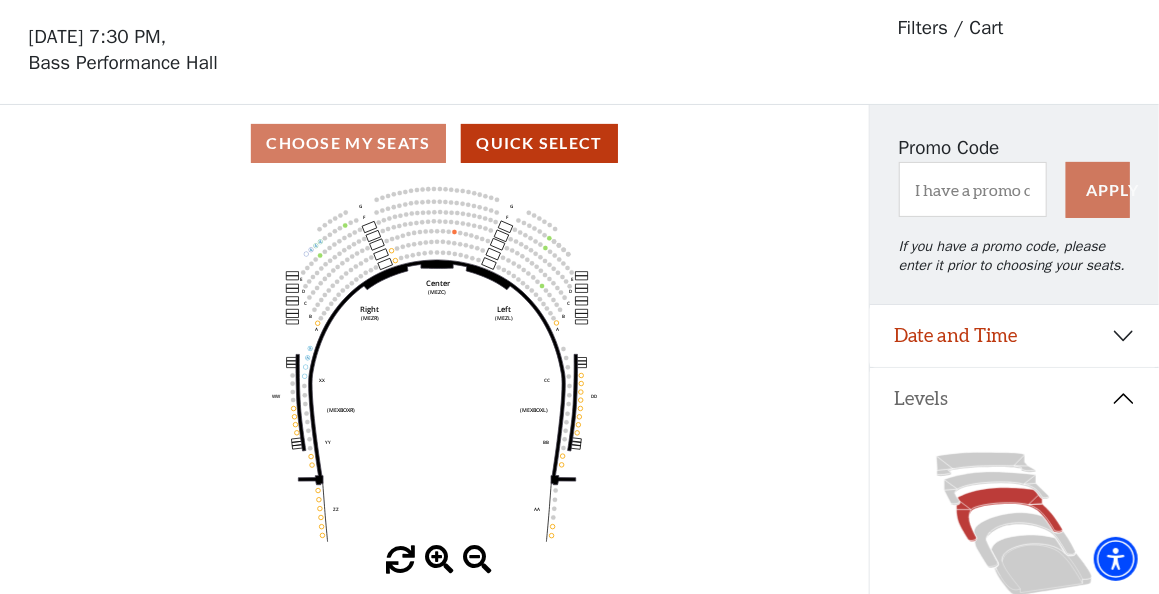 scroll, scrollTop: 92, scrollLeft: 0, axis: vertical 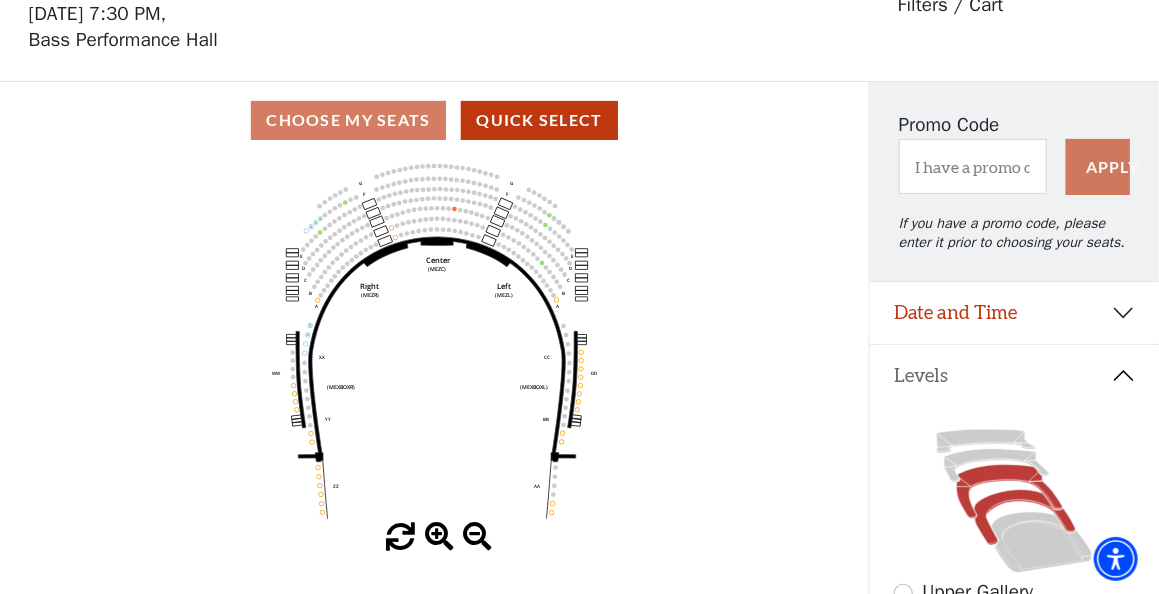 click 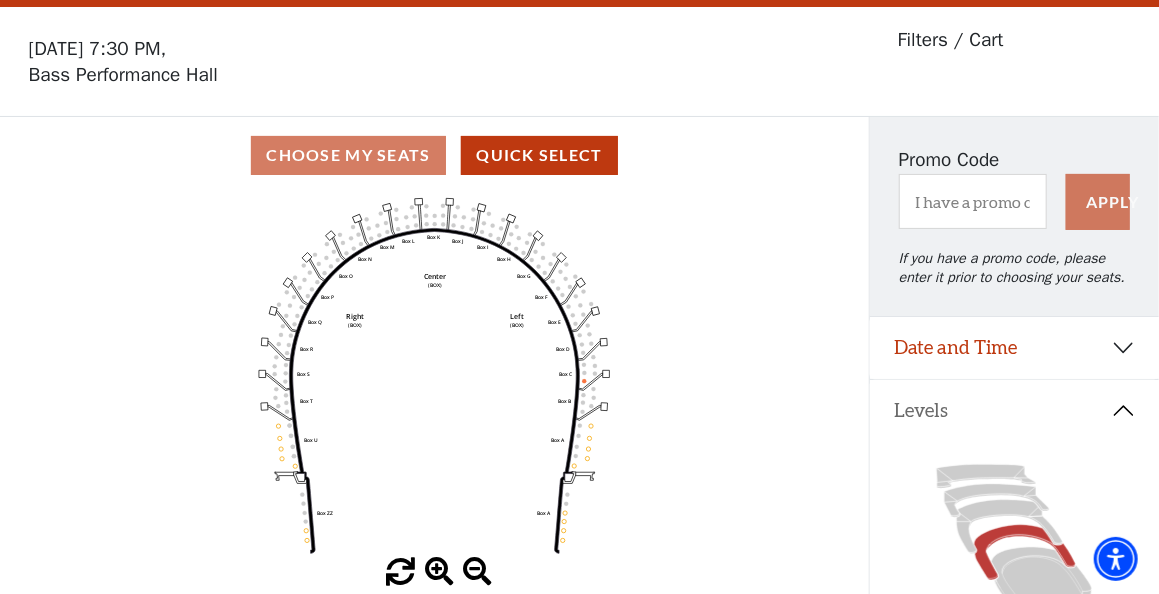 scroll, scrollTop: 92, scrollLeft: 0, axis: vertical 